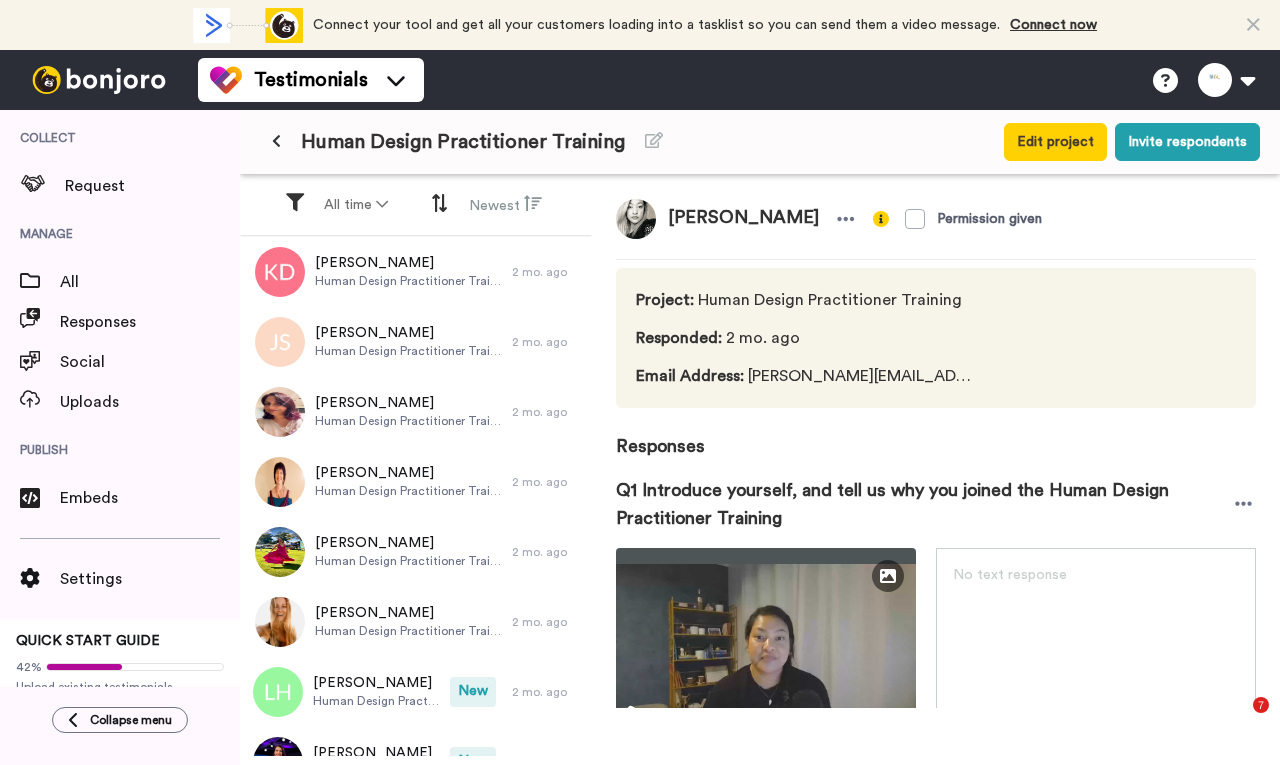 scroll, scrollTop: 0, scrollLeft: 0, axis: both 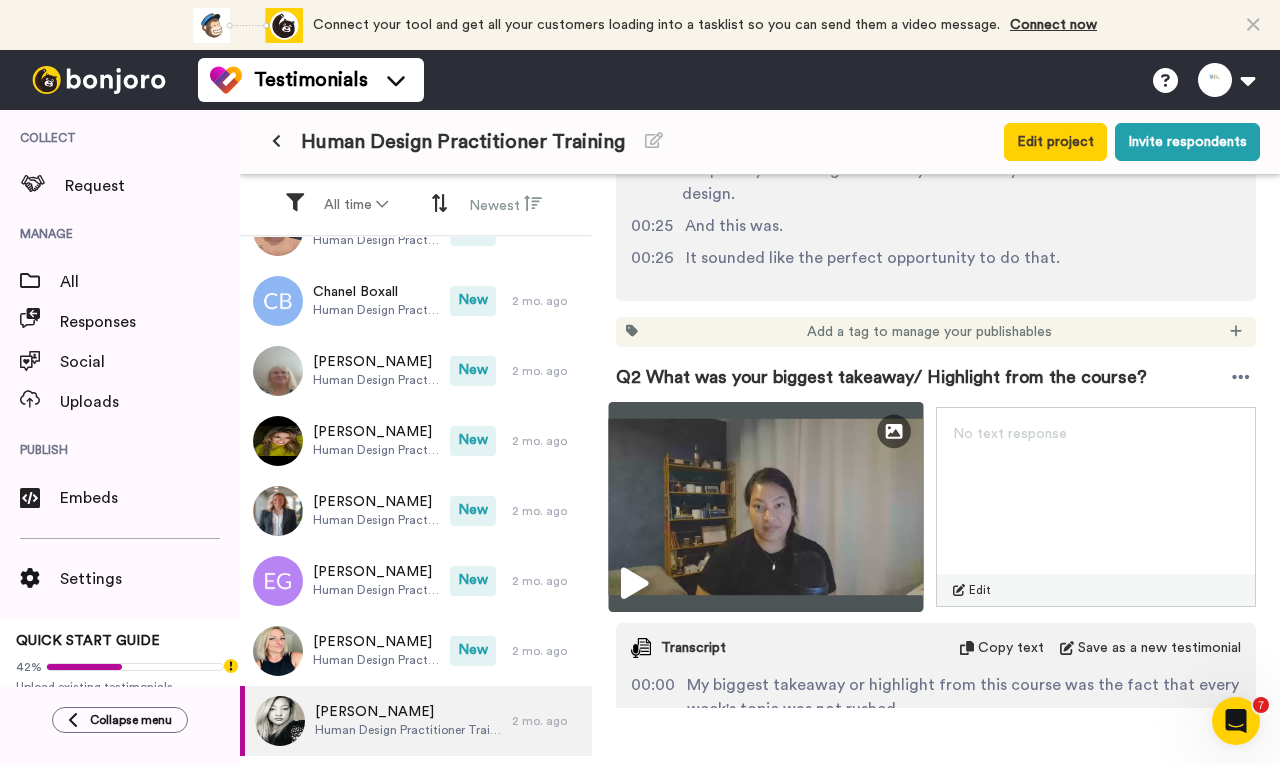click at bounding box center [766, 507] 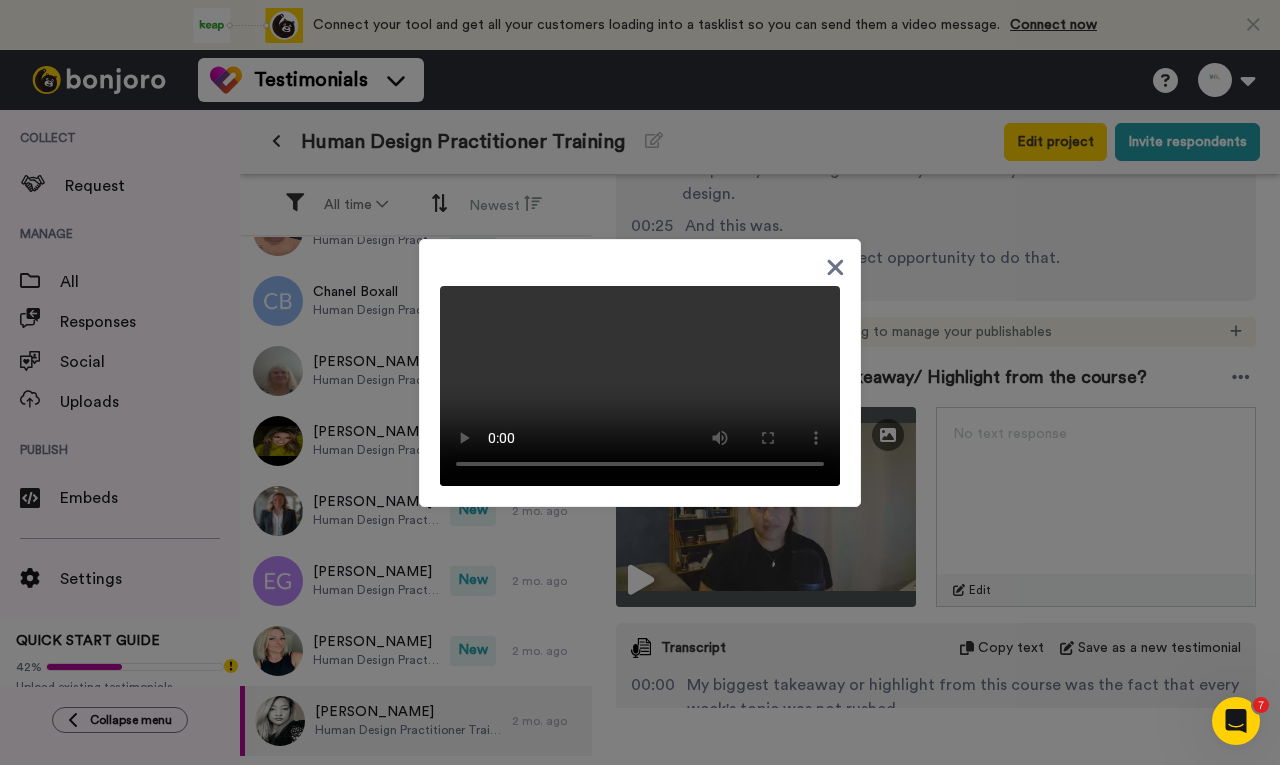 click at bounding box center [640, 382] 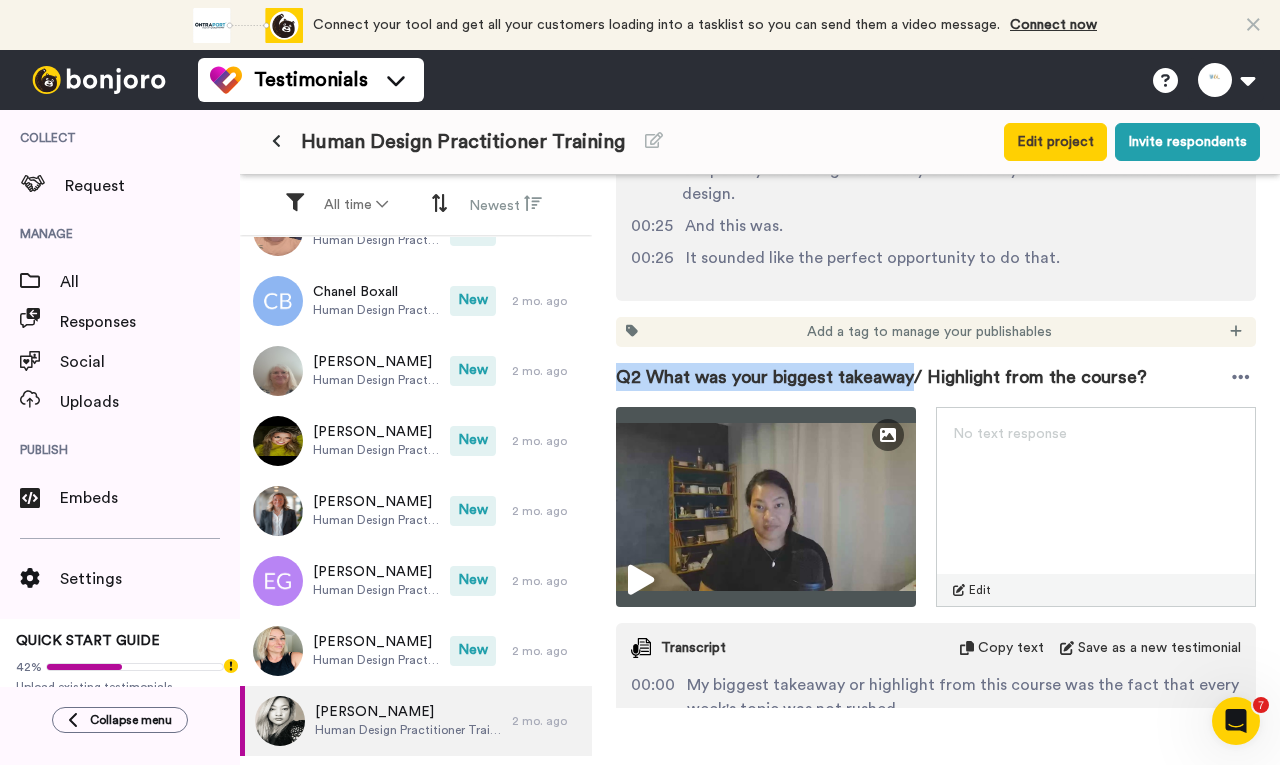 drag, startPoint x: 622, startPoint y: 324, endPoint x: 911, endPoint y: 327, distance: 289.01556 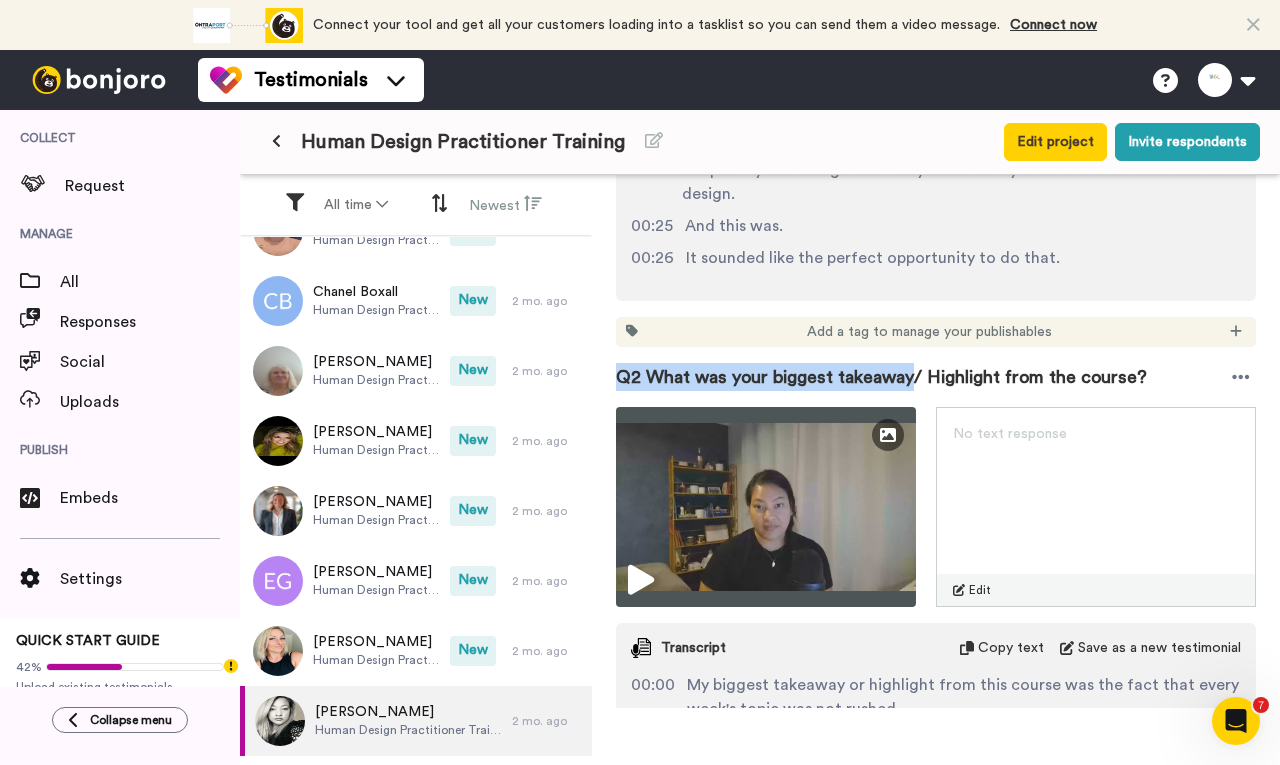 copy on "Q2 What was your biggest takeaway" 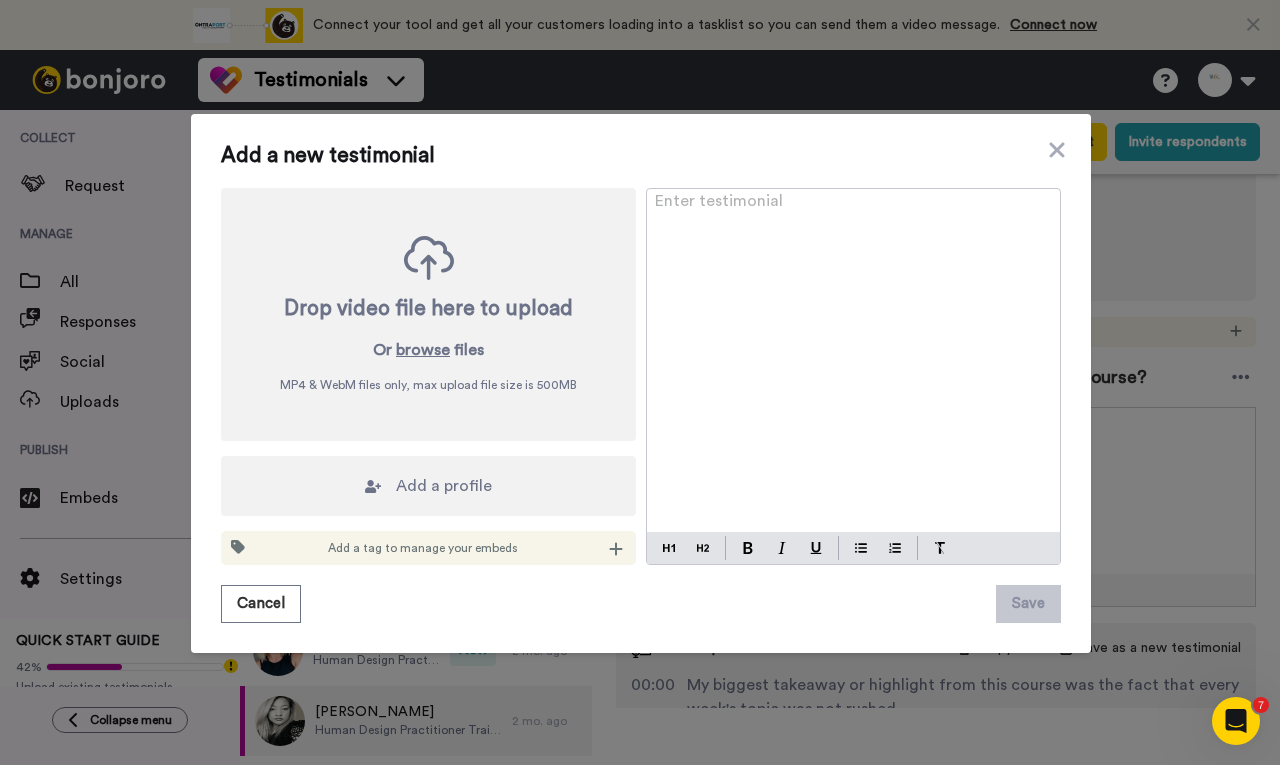 click on "Add a new testimonial Drop video file here to upload Or   browse   files MP4 & WebM files only, max upload file size is   500 MB Add a profile Add a tag to manage your embeds Enter testimonial ﻿ Cancel Save" at bounding box center [640, 382] 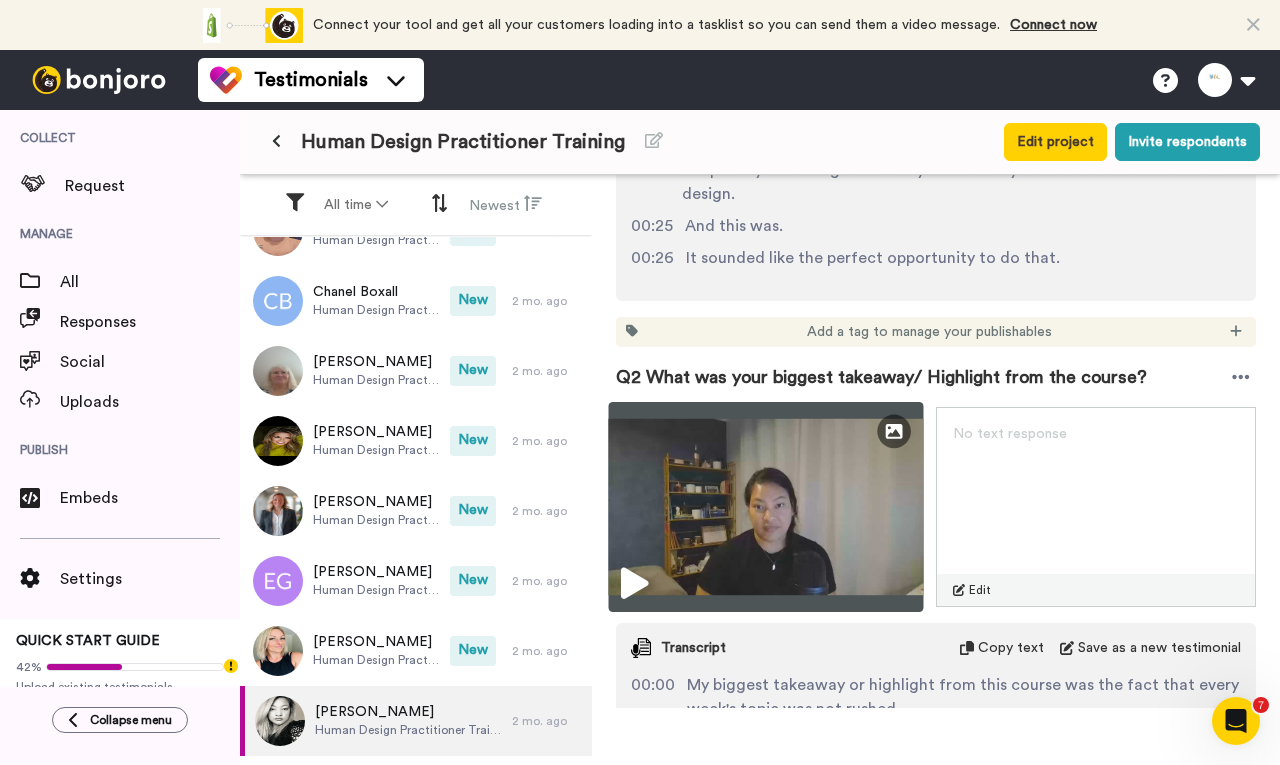 scroll, scrollTop: 1400, scrollLeft: 0, axis: vertical 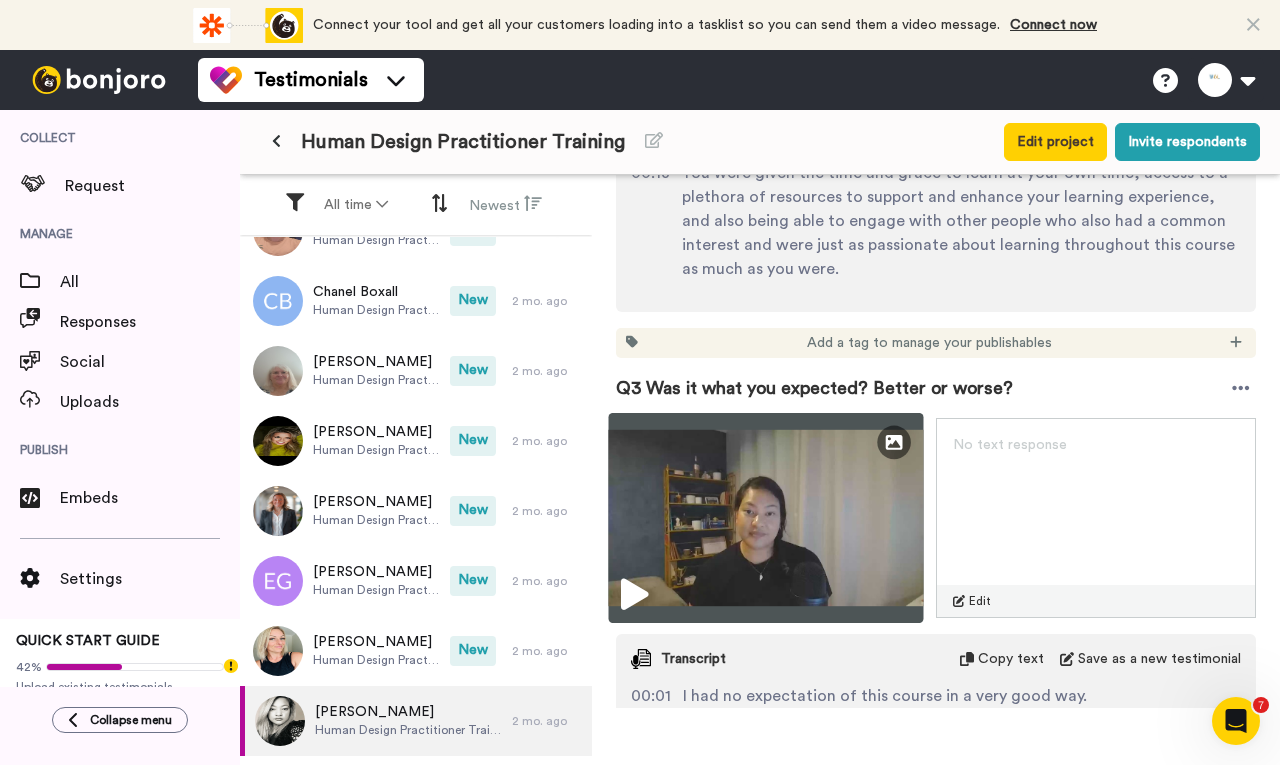click at bounding box center [766, 518] 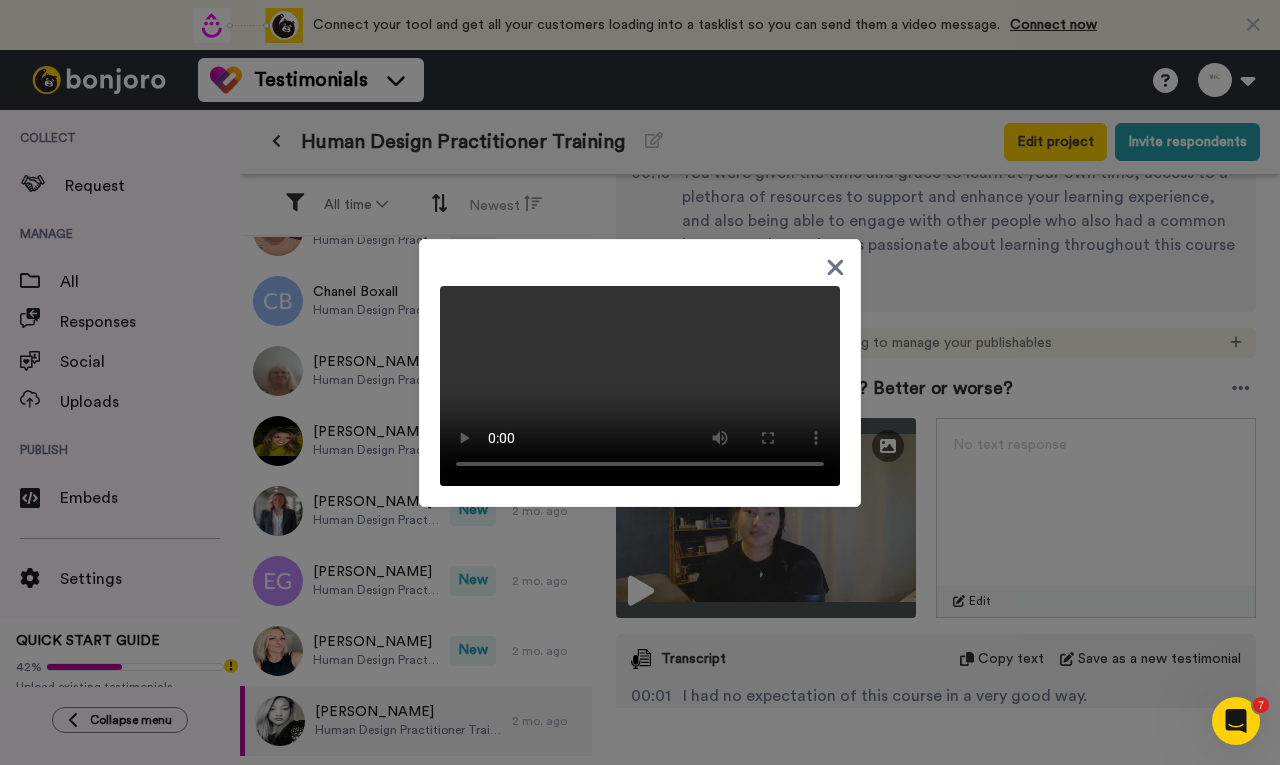 click at bounding box center (640, 382) 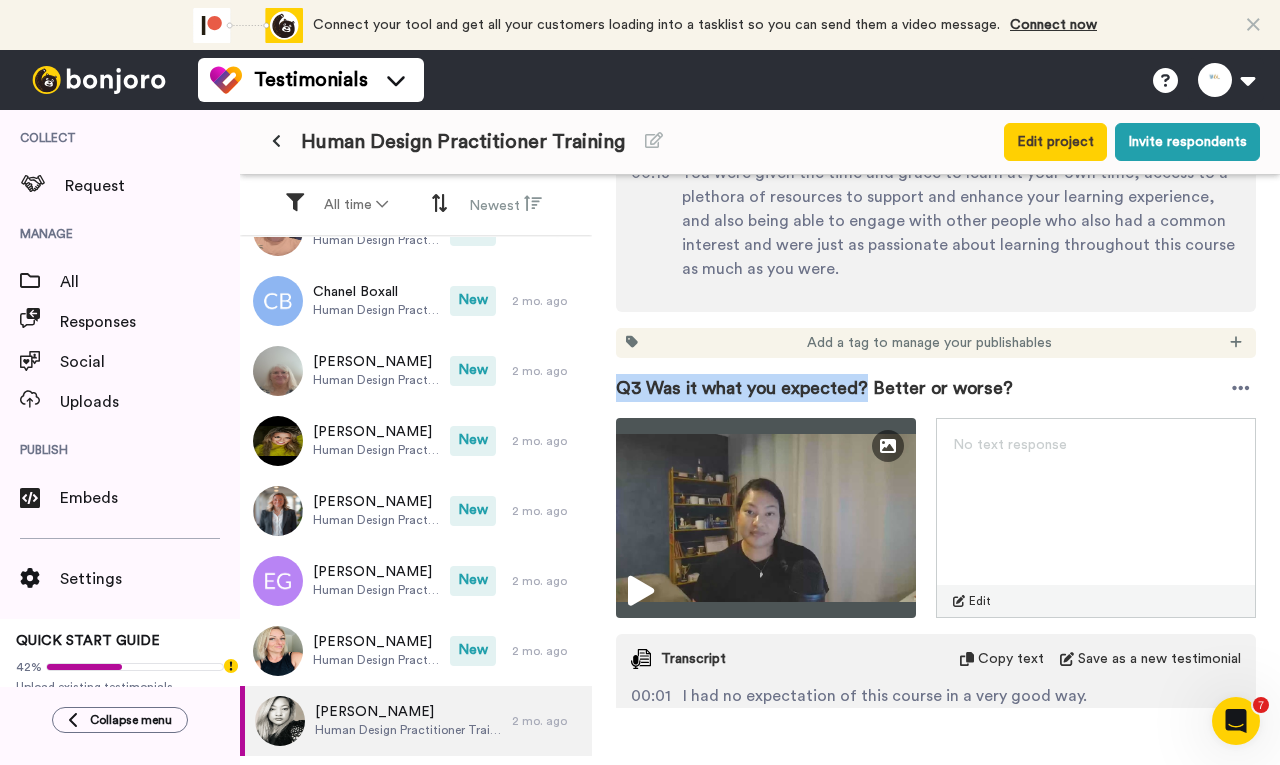 drag, startPoint x: 859, startPoint y: 343, endPoint x: 594, endPoint y: 335, distance: 265.12073 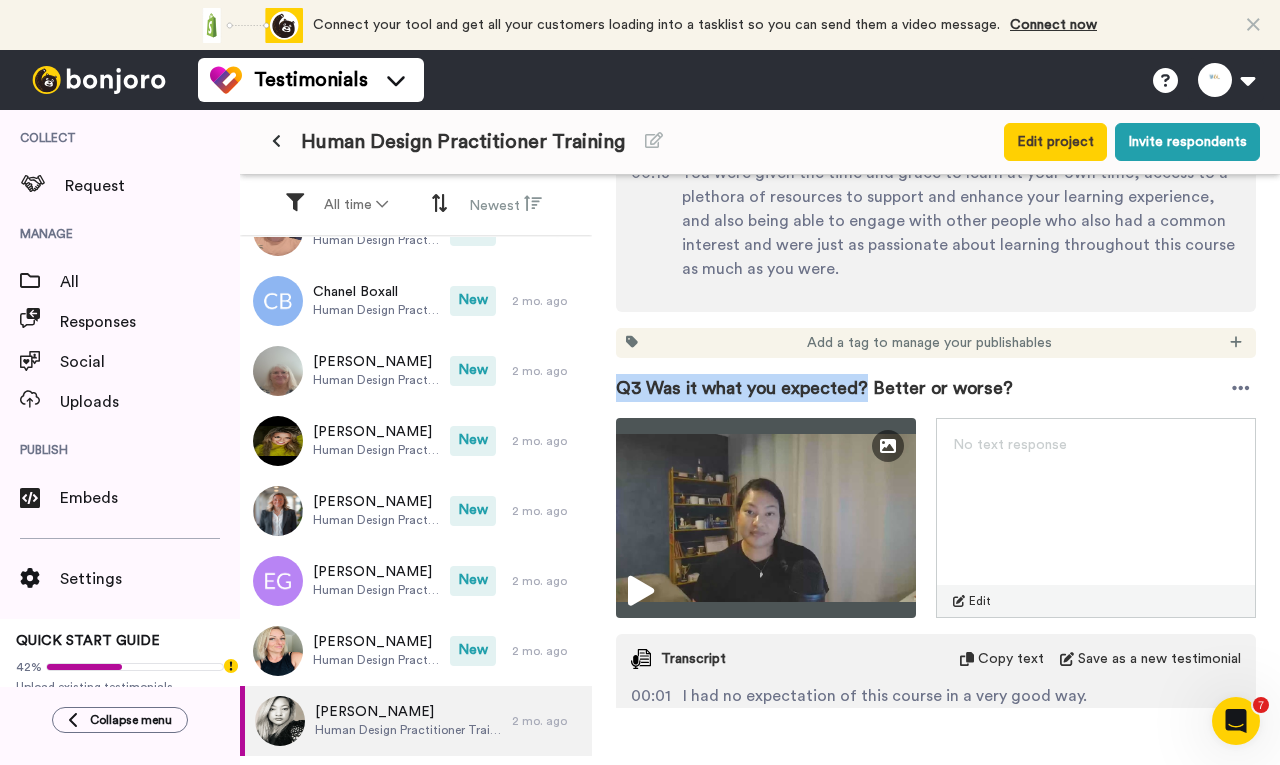 copy on "Q3 Was it what you expected?" 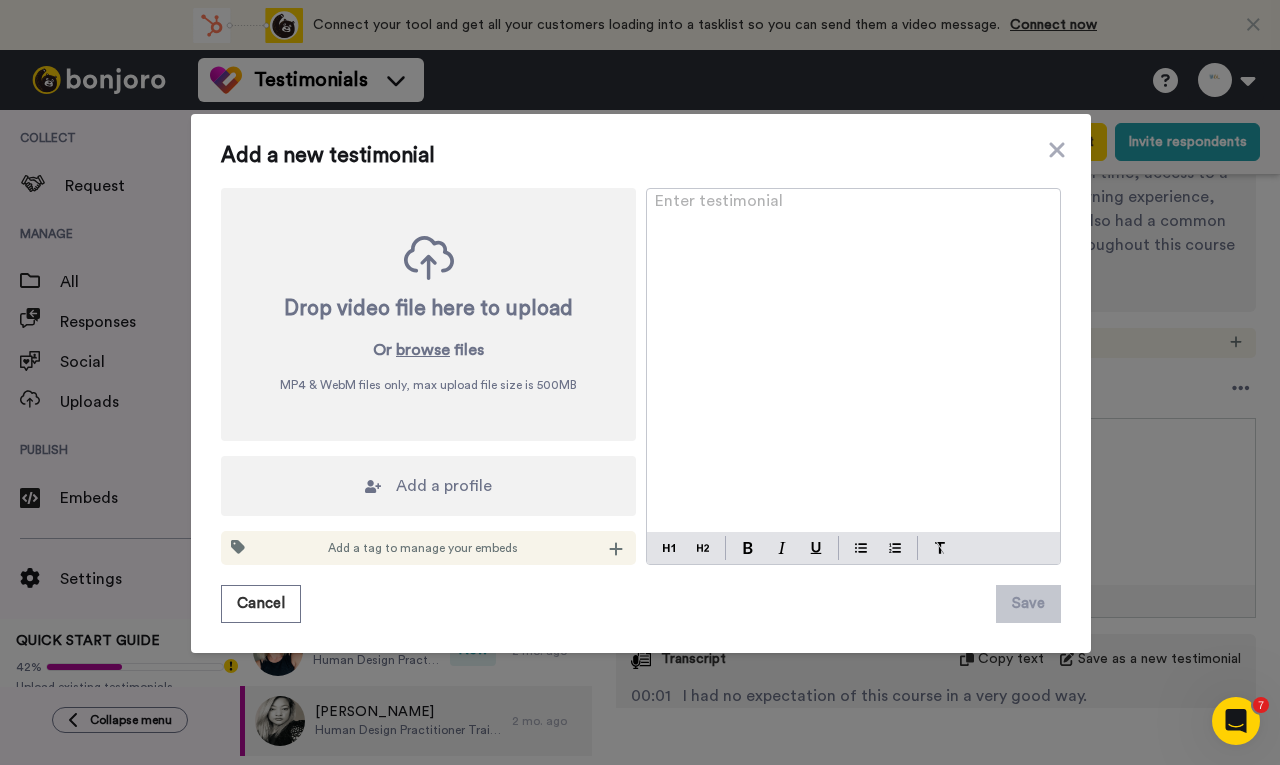 click on "Add a new testimonial Drop video file here to upload Or   browse   files MP4 & WebM files only, max upload file size is   500 MB Add a profile Add a tag to manage your embeds Enter testimonial ﻿ Cancel Save" at bounding box center [640, 382] 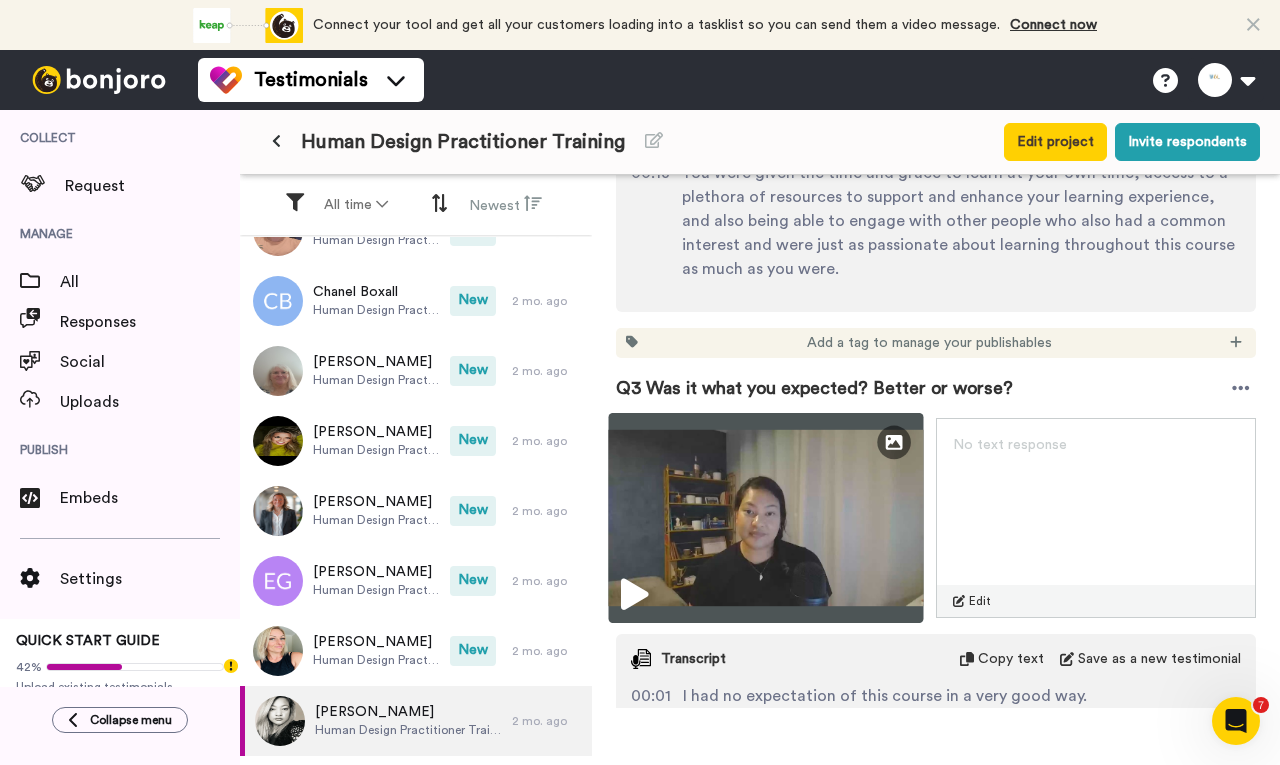 scroll, scrollTop: 1800, scrollLeft: 0, axis: vertical 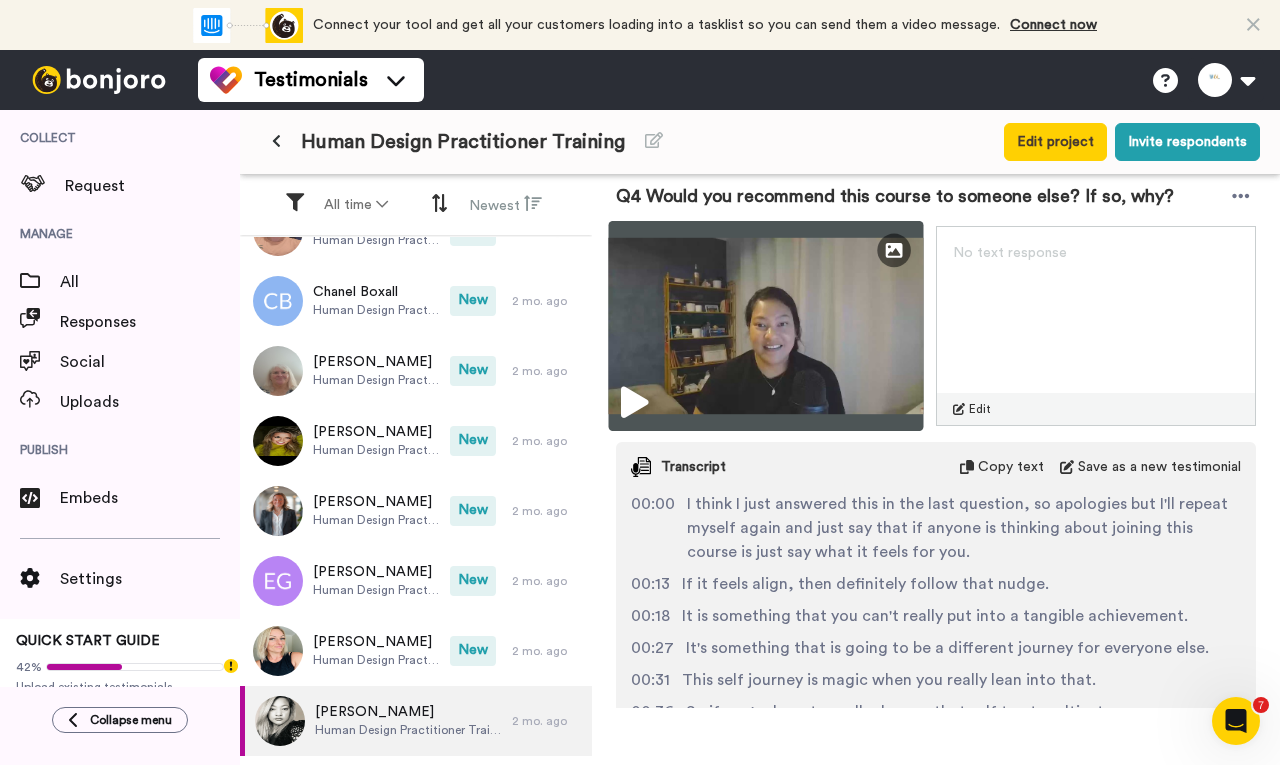 click at bounding box center (766, 326) 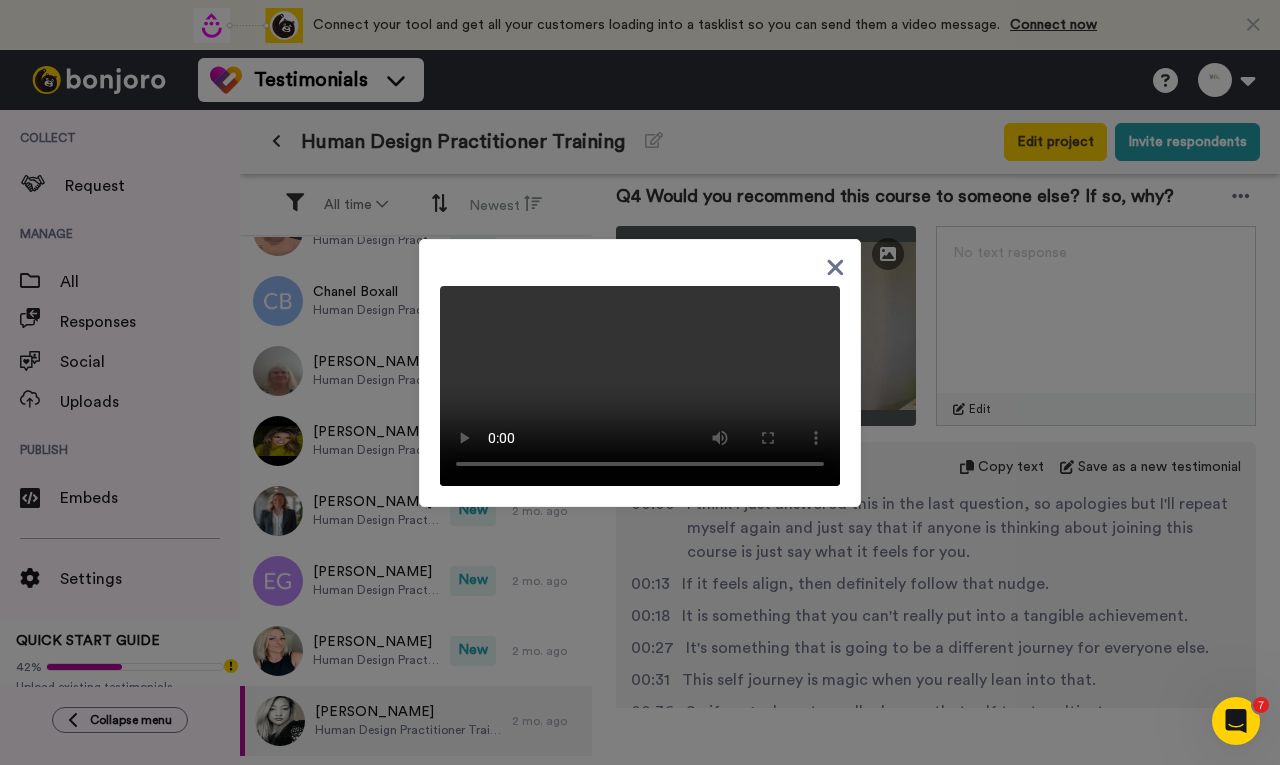 drag, startPoint x: 1011, startPoint y: 505, endPoint x: 990, endPoint y: 491, distance: 25.23886 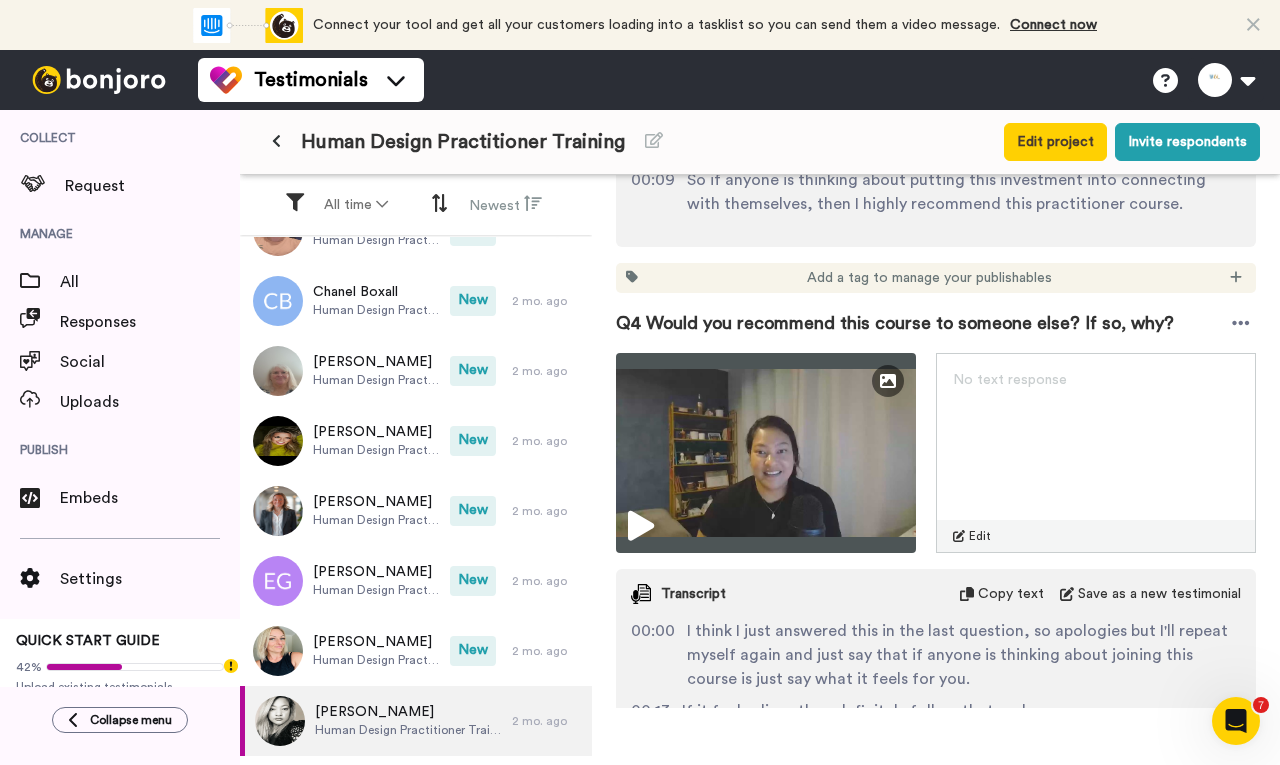 scroll, scrollTop: 2000, scrollLeft: 0, axis: vertical 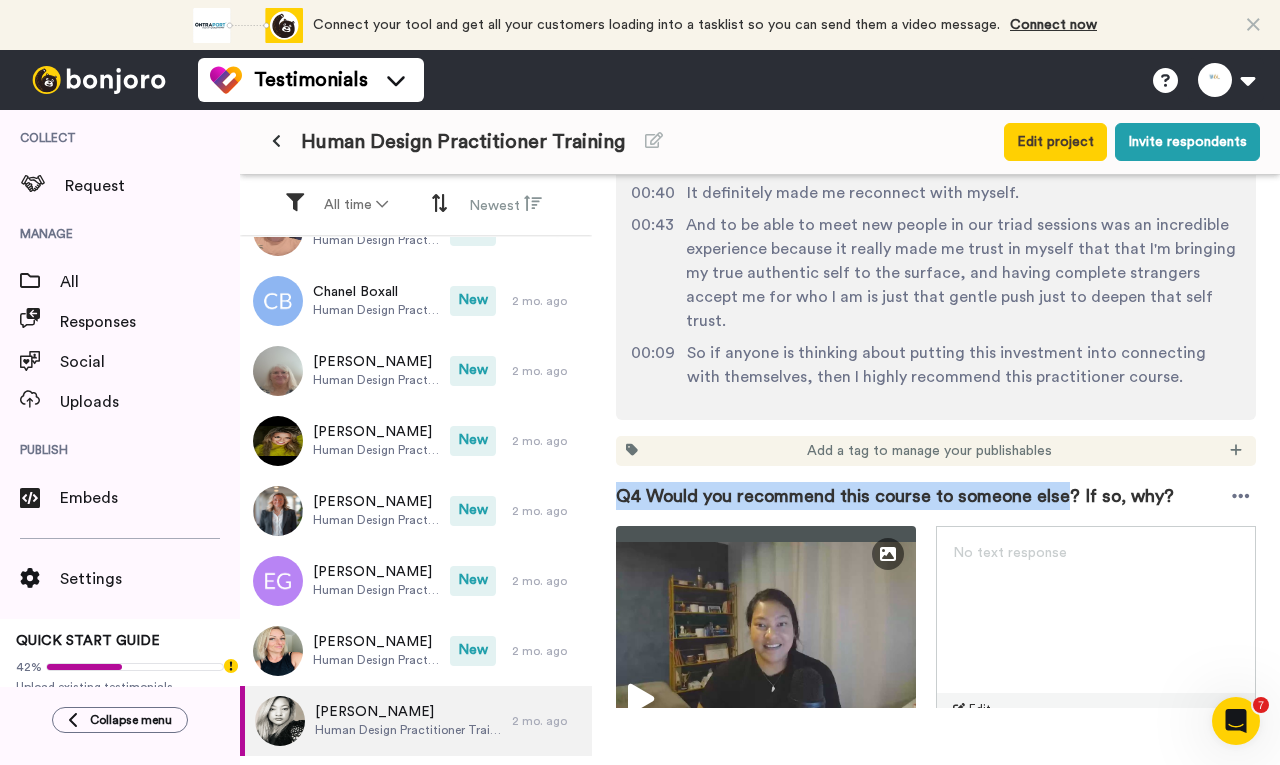 drag, startPoint x: 1063, startPoint y: 450, endPoint x: 1265, endPoint y: 558, distance: 229.05894 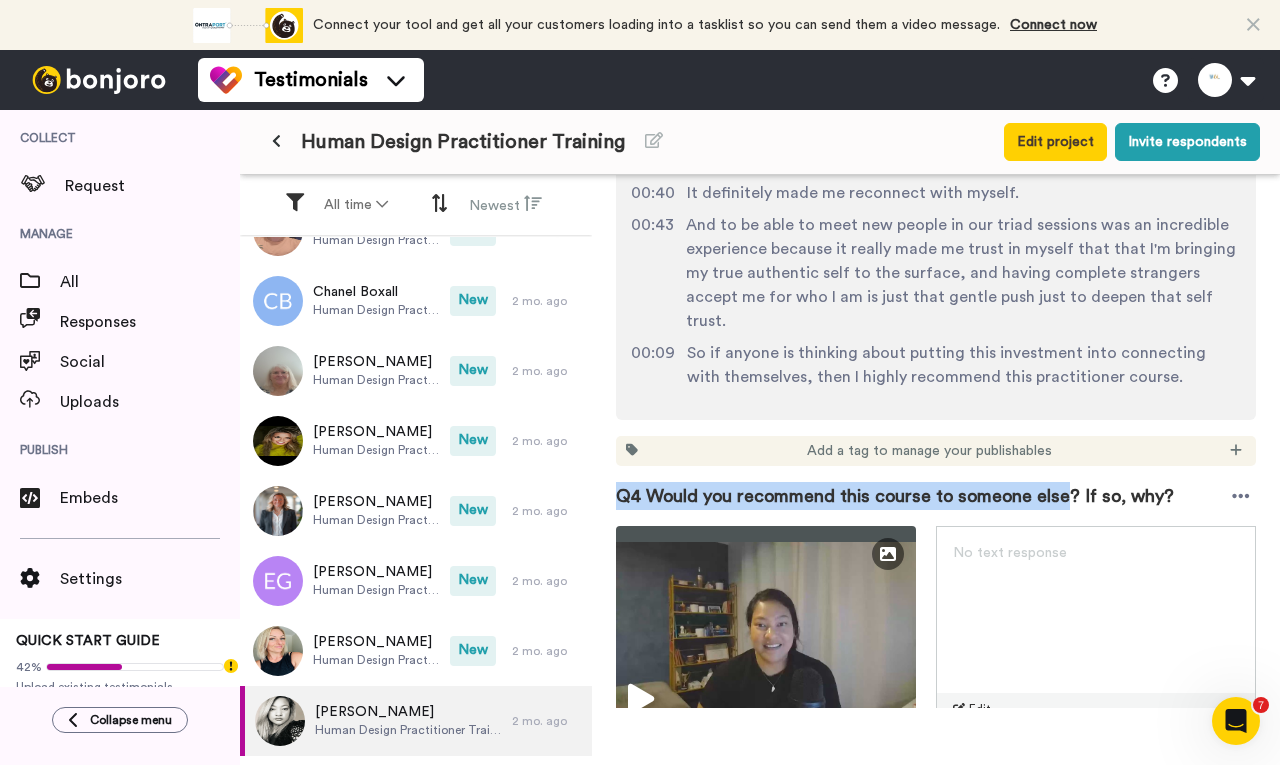 copy on "Q4 Would you recommend this course to someone else" 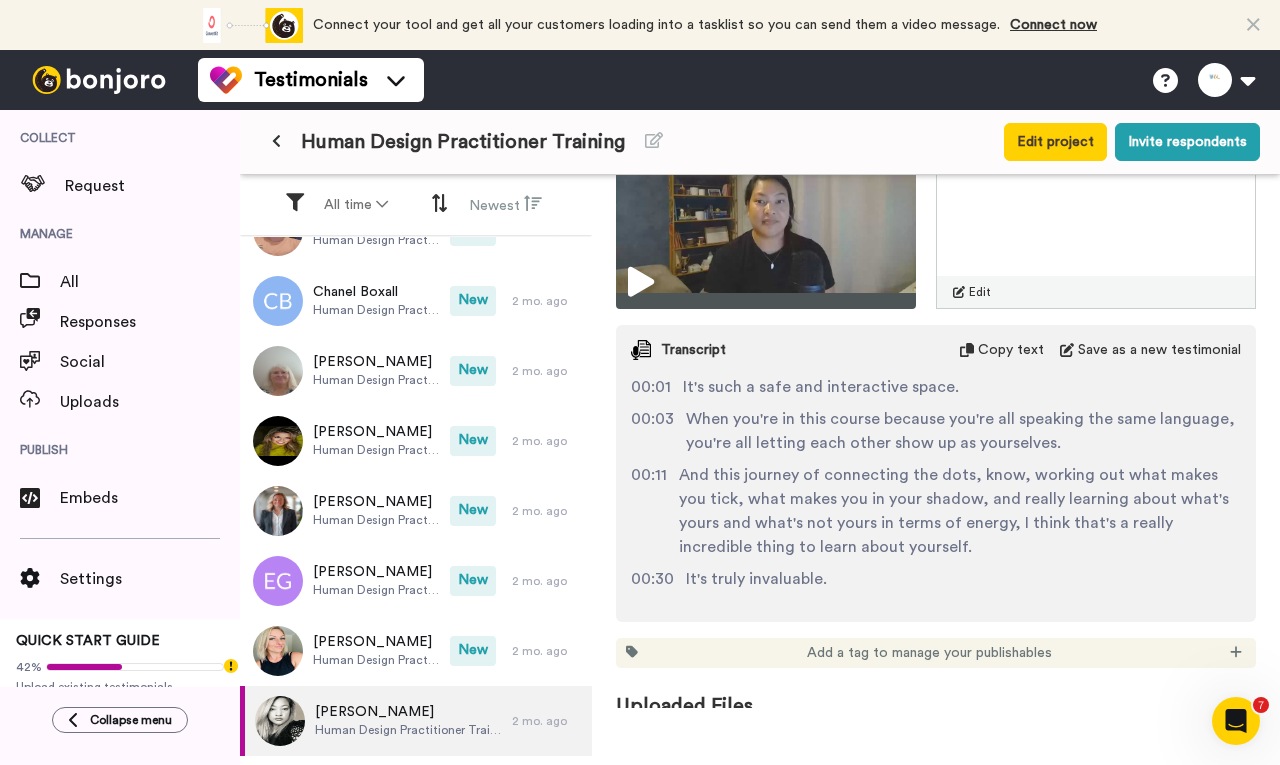 scroll, scrollTop: 3000, scrollLeft: 0, axis: vertical 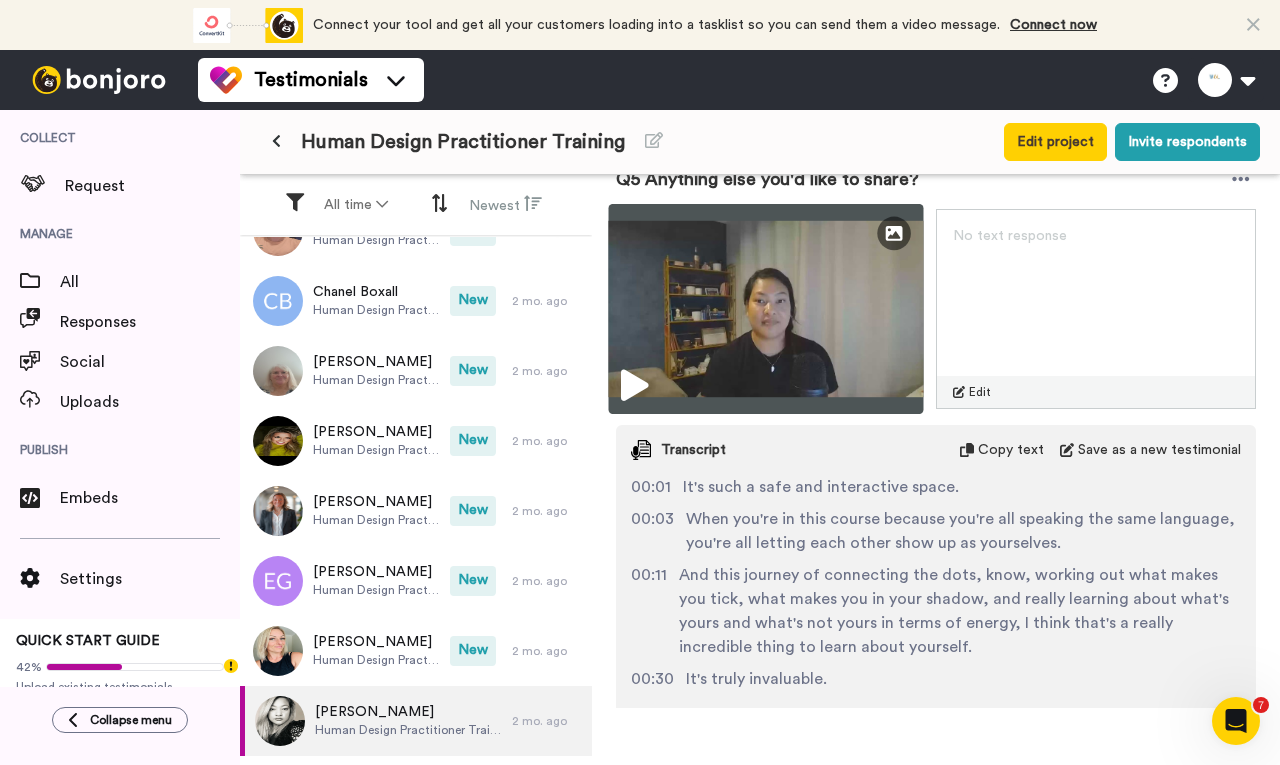 click at bounding box center (766, 309) 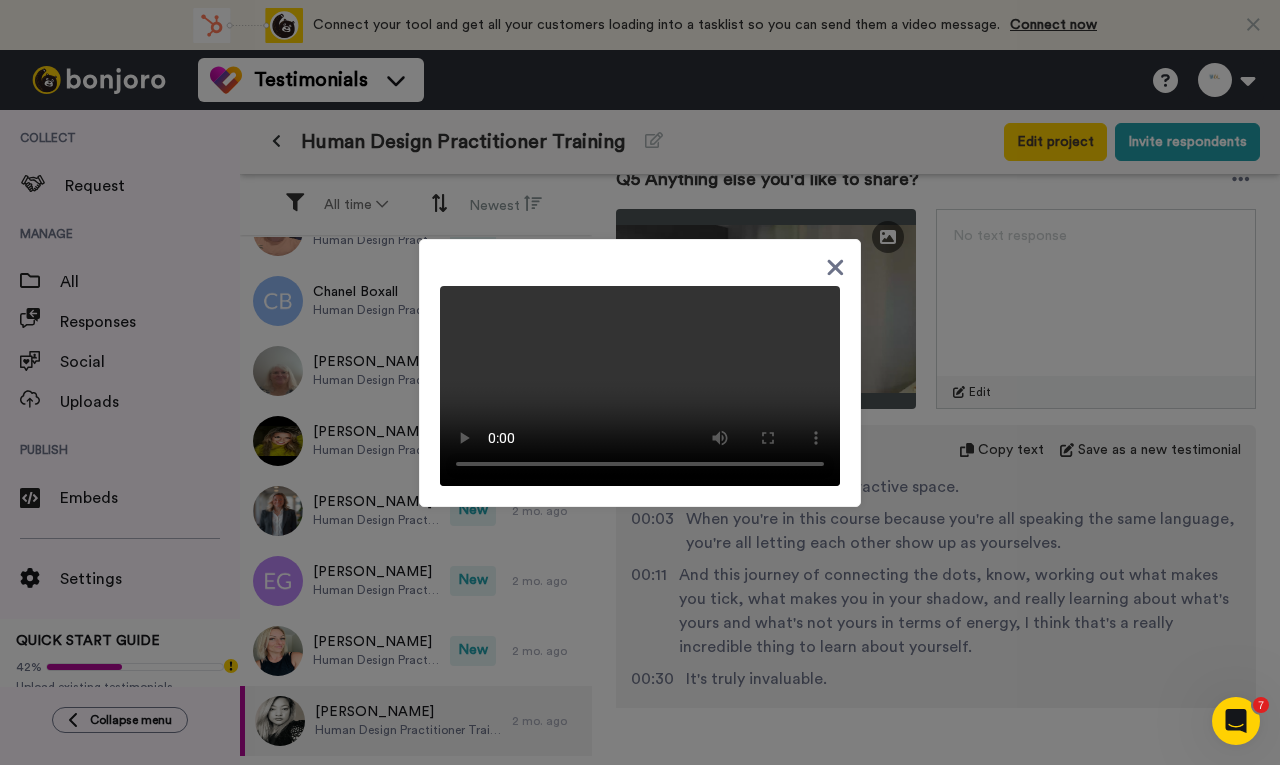 click at bounding box center [640, 382] 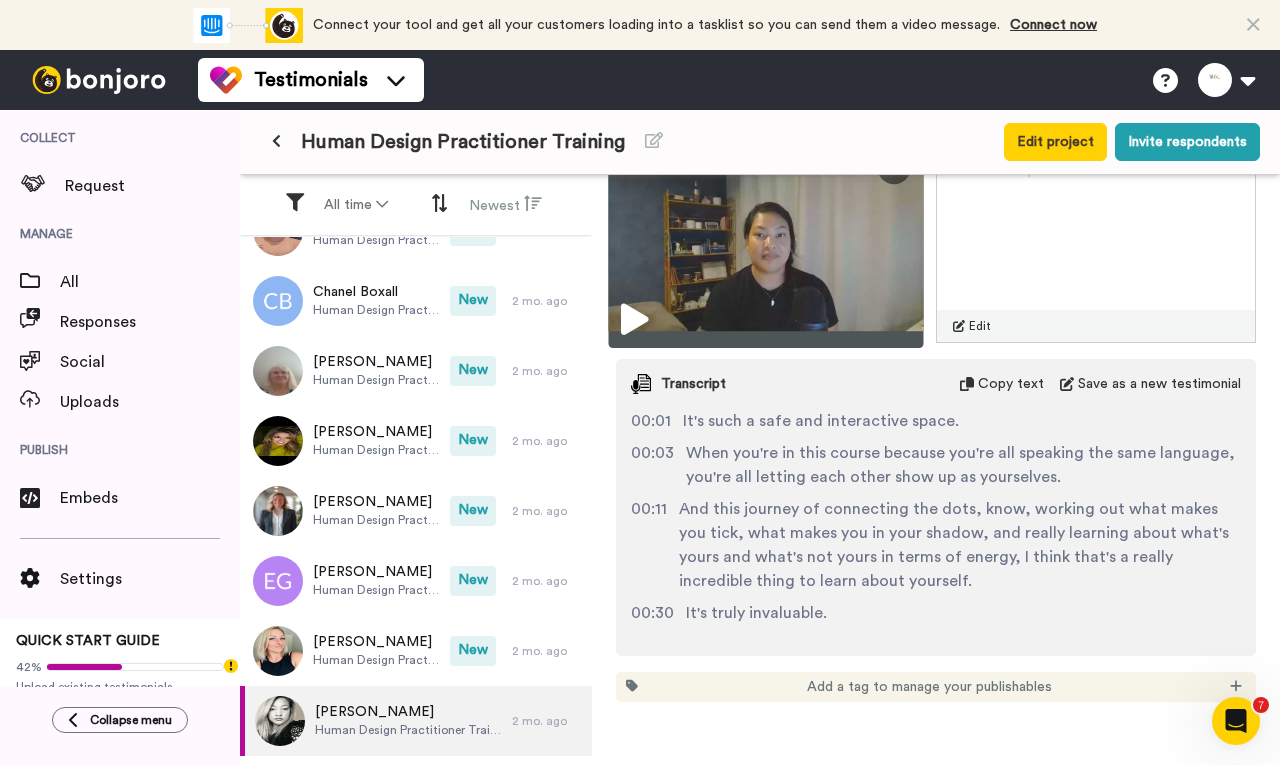 scroll, scrollTop: 2900, scrollLeft: 0, axis: vertical 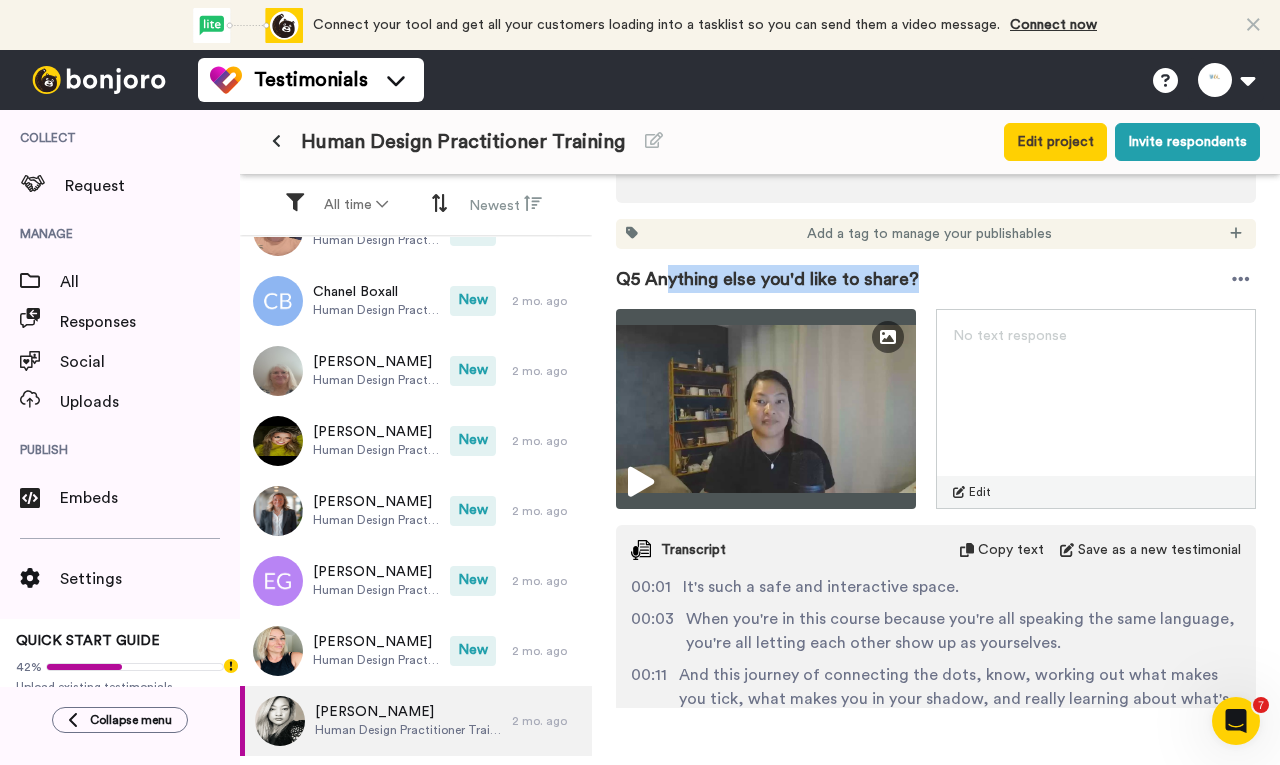 drag, startPoint x: 909, startPoint y: 233, endPoint x: 664, endPoint y: 235, distance: 245.00816 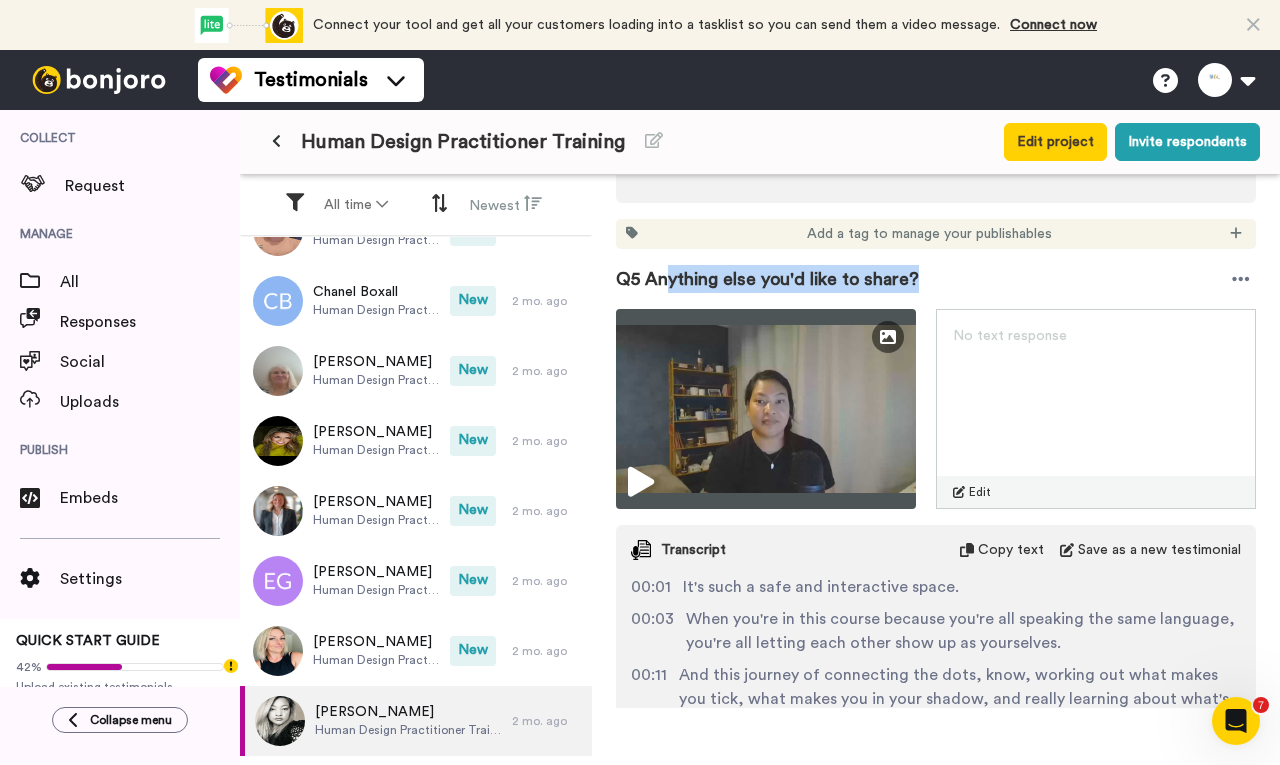 click on "Q5 Anything else you'd like to share?" at bounding box center (767, 279) 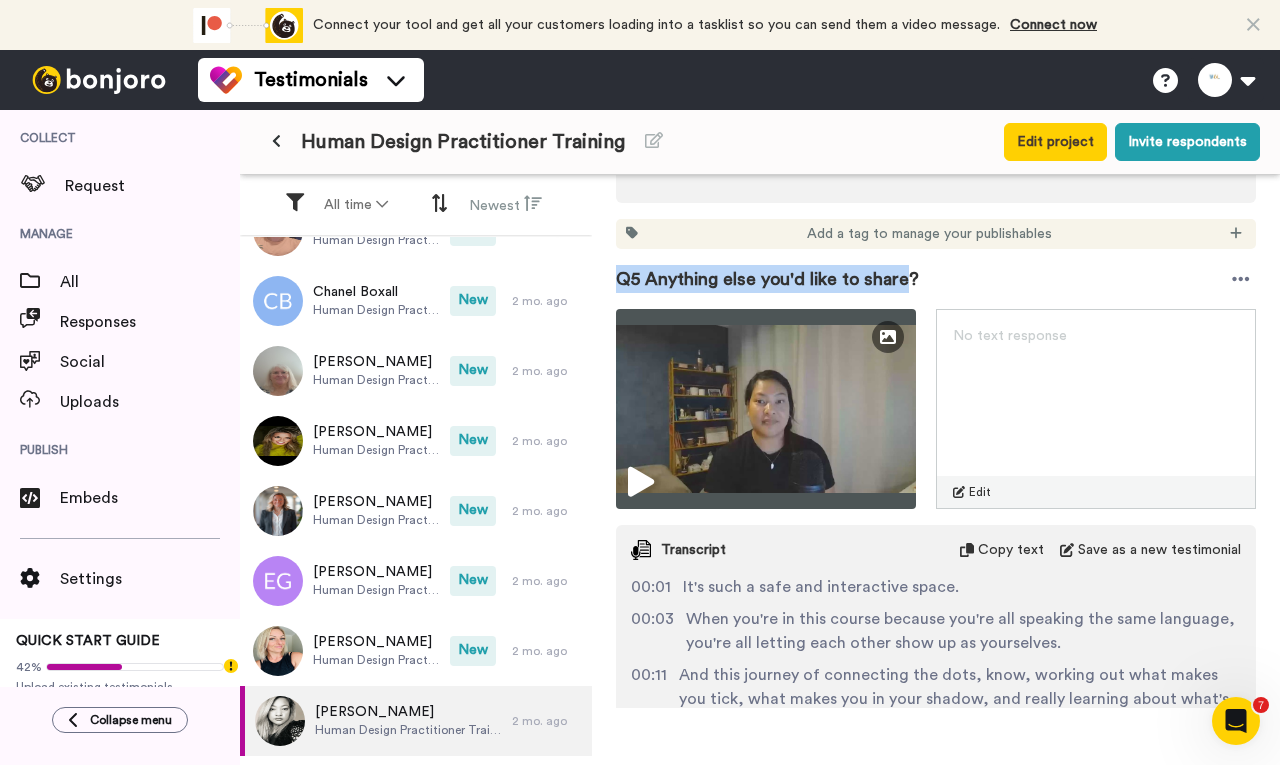 drag, startPoint x: 900, startPoint y: 235, endPoint x: 617, endPoint y: 243, distance: 283.11304 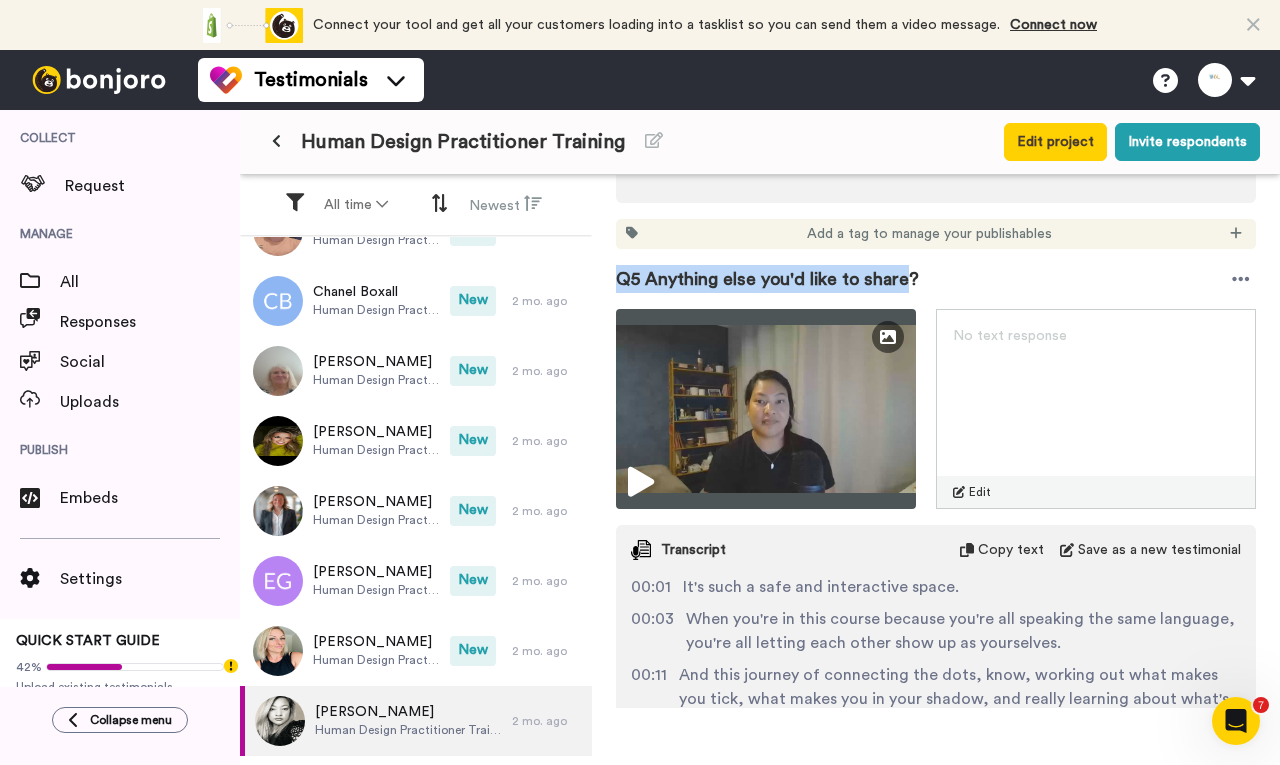 copy on "Q5 Anything else you'd like to share" 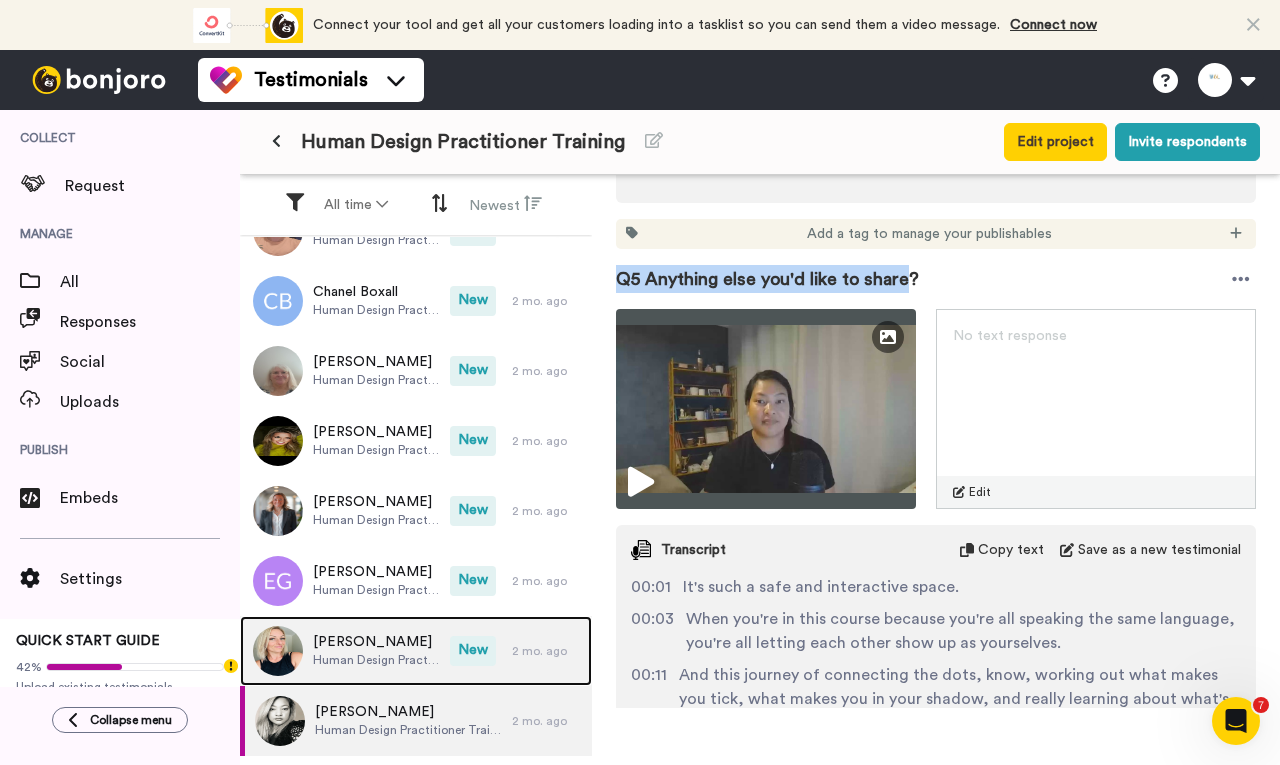 click on "[PERSON_NAME] Human Design Practitioner Training" at bounding box center (345, 651) 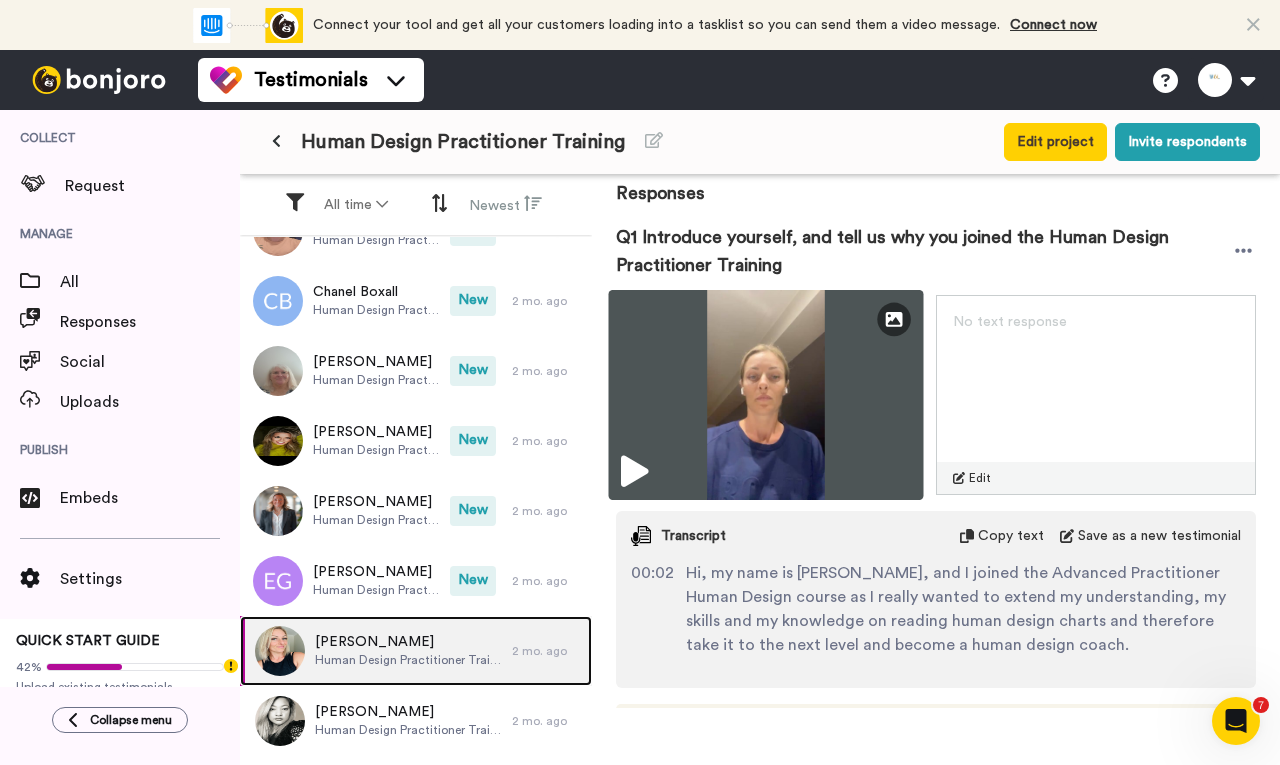 scroll, scrollTop: 100, scrollLeft: 0, axis: vertical 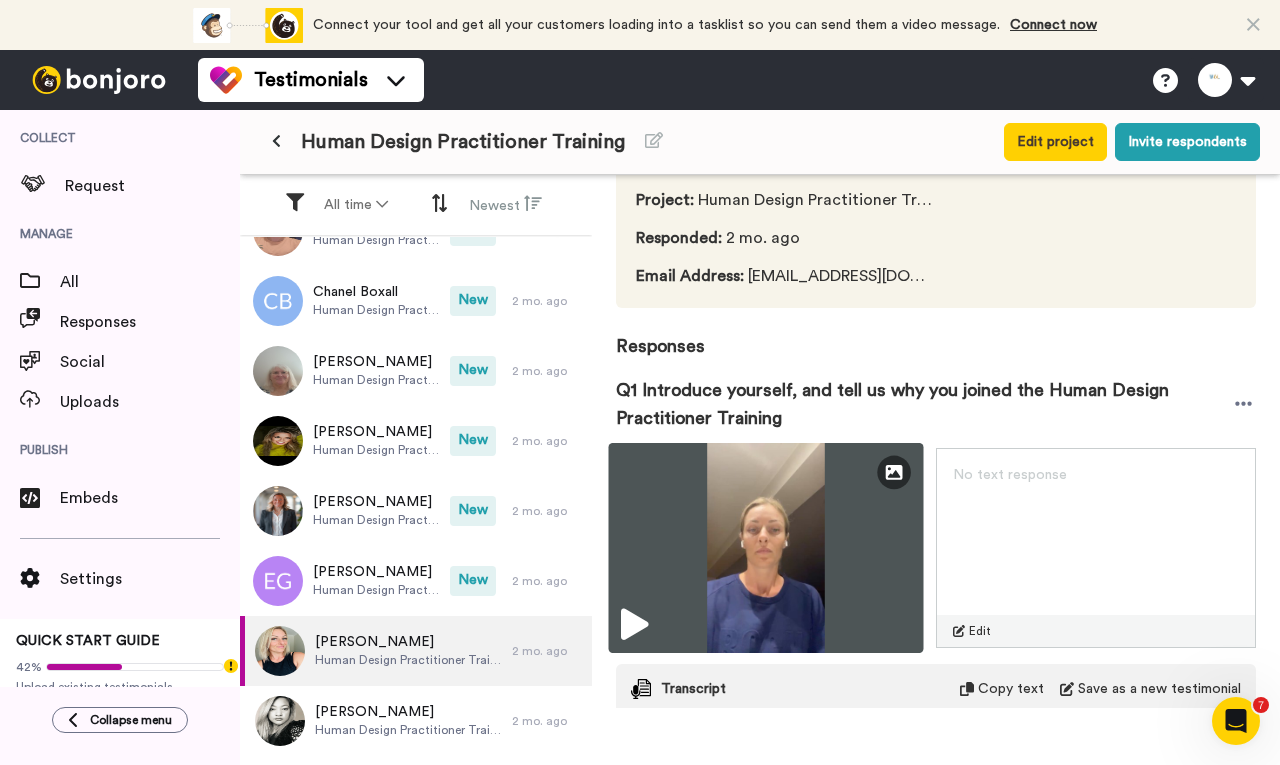 click at bounding box center [766, 548] 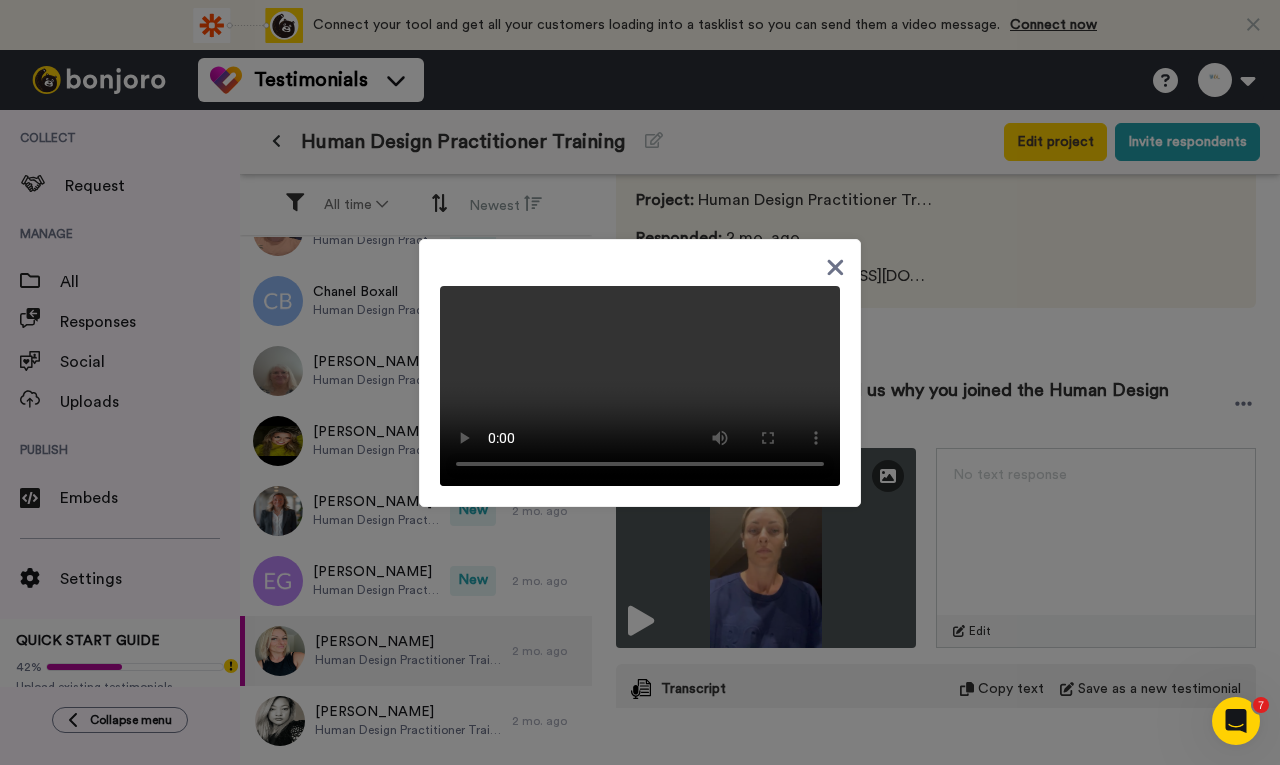 click at bounding box center (640, 382) 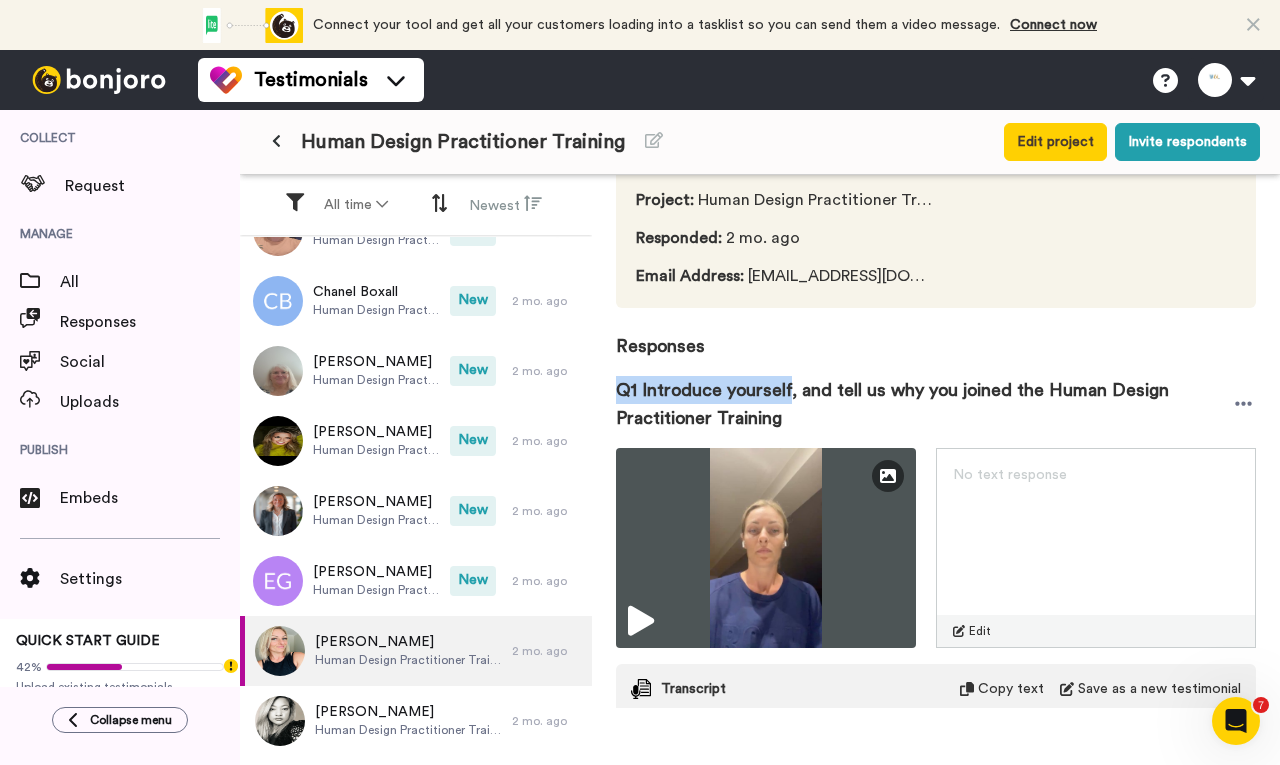 drag, startPoint x: 788, startPoint y: 388, endPoint x: 613, endPoint y: 380, distance: 175.18275 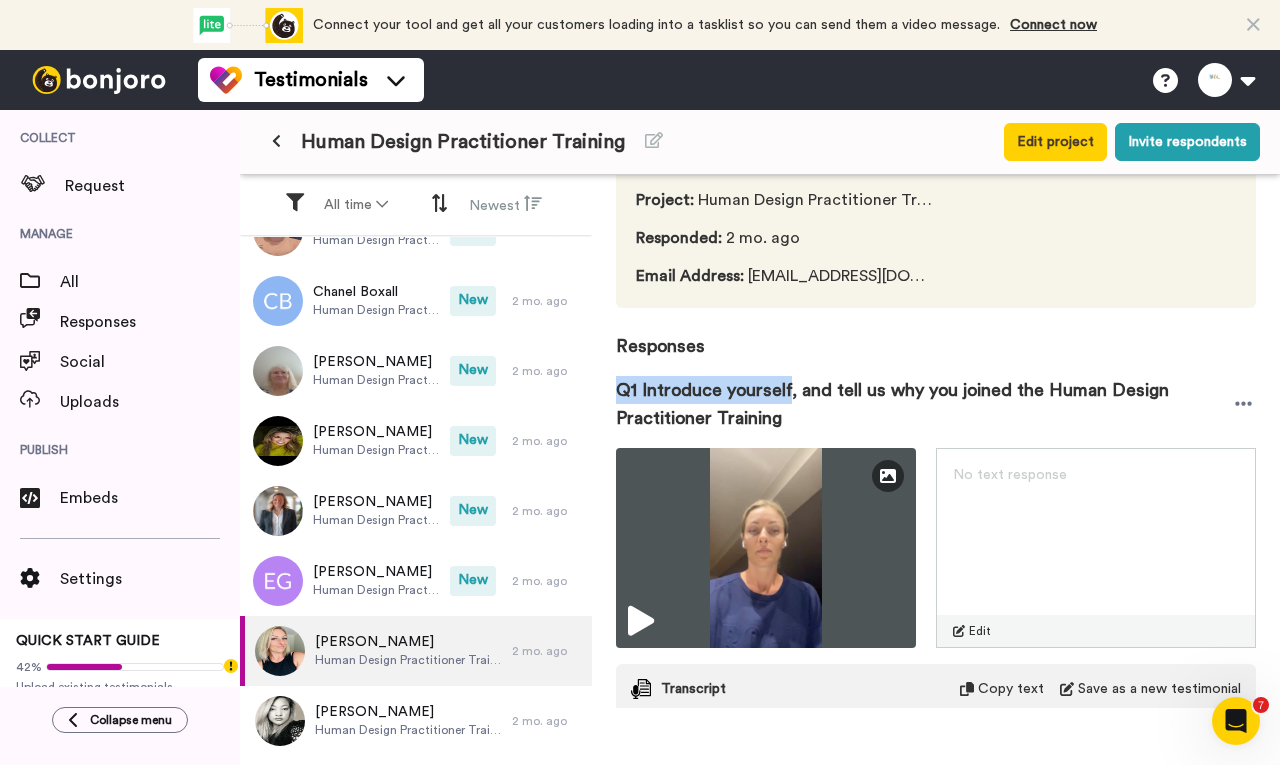 copy on "Q1 Introduce yourself" 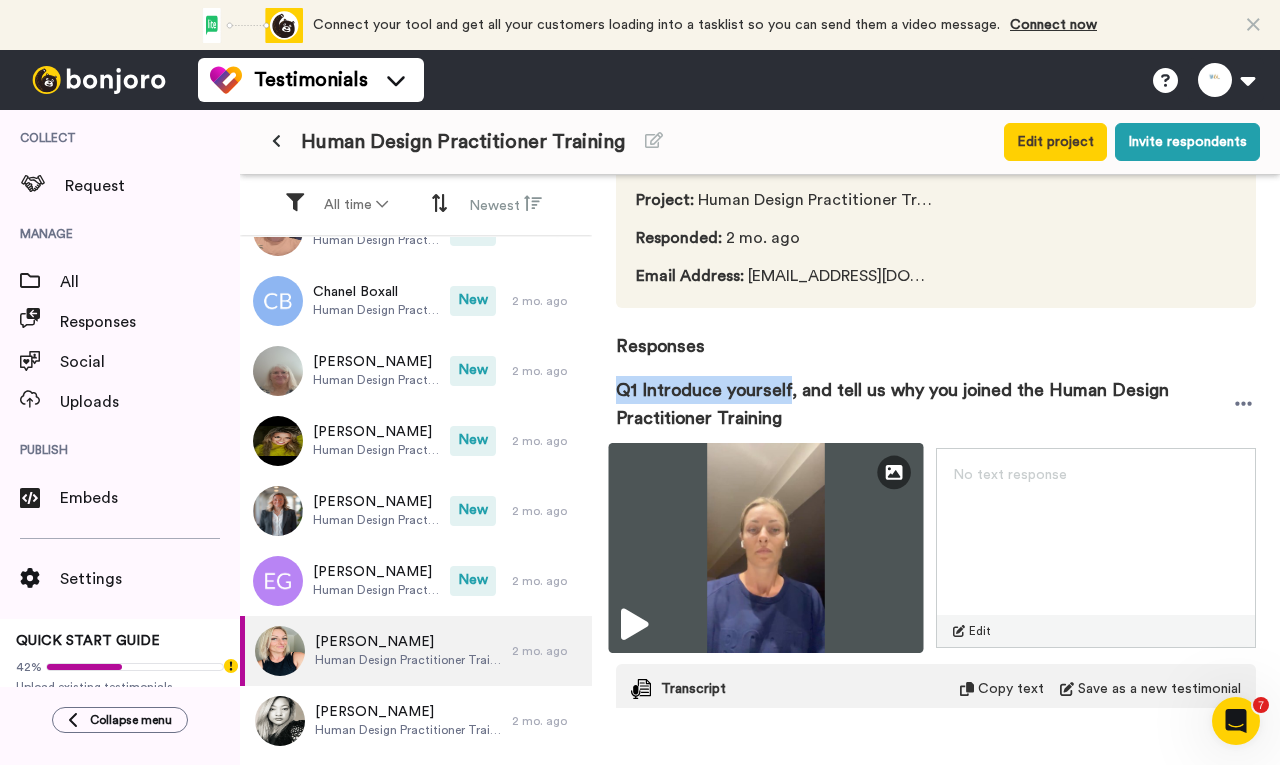 click at bounding box center [766, 548] 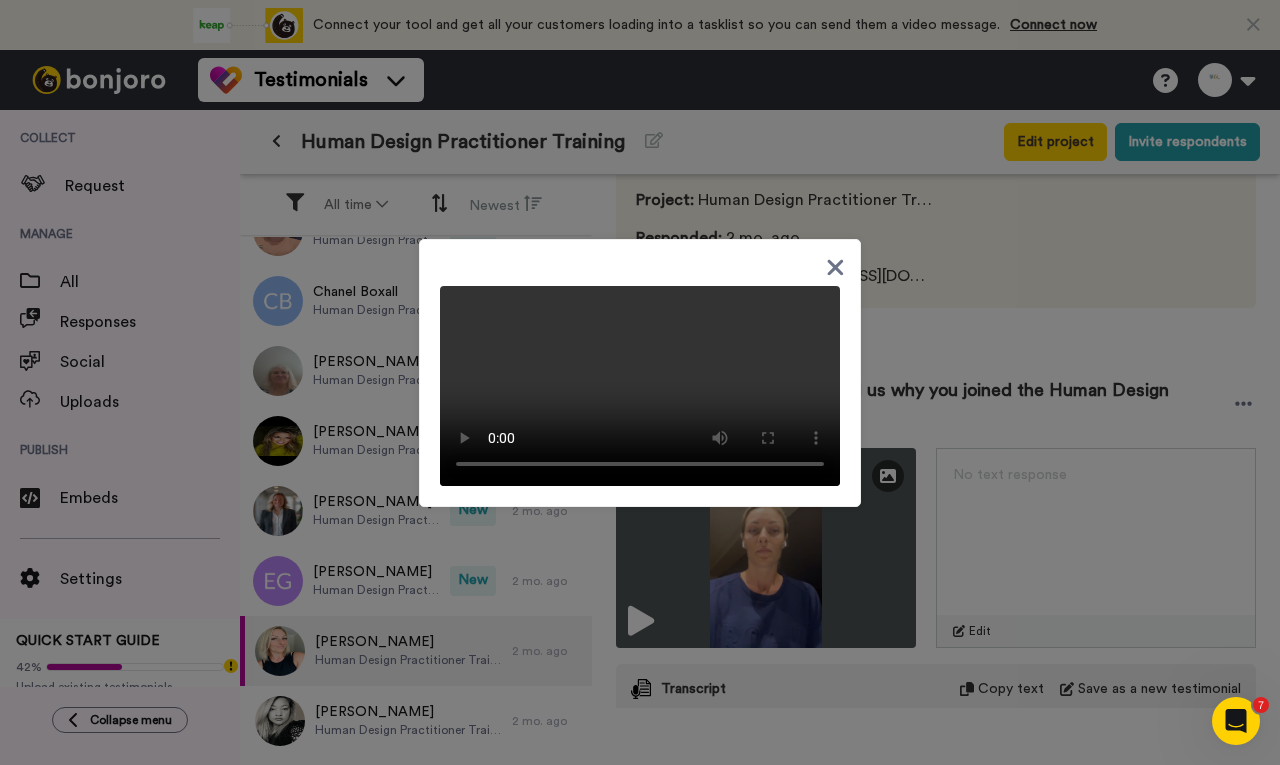 click at bounding box center [640, 382] 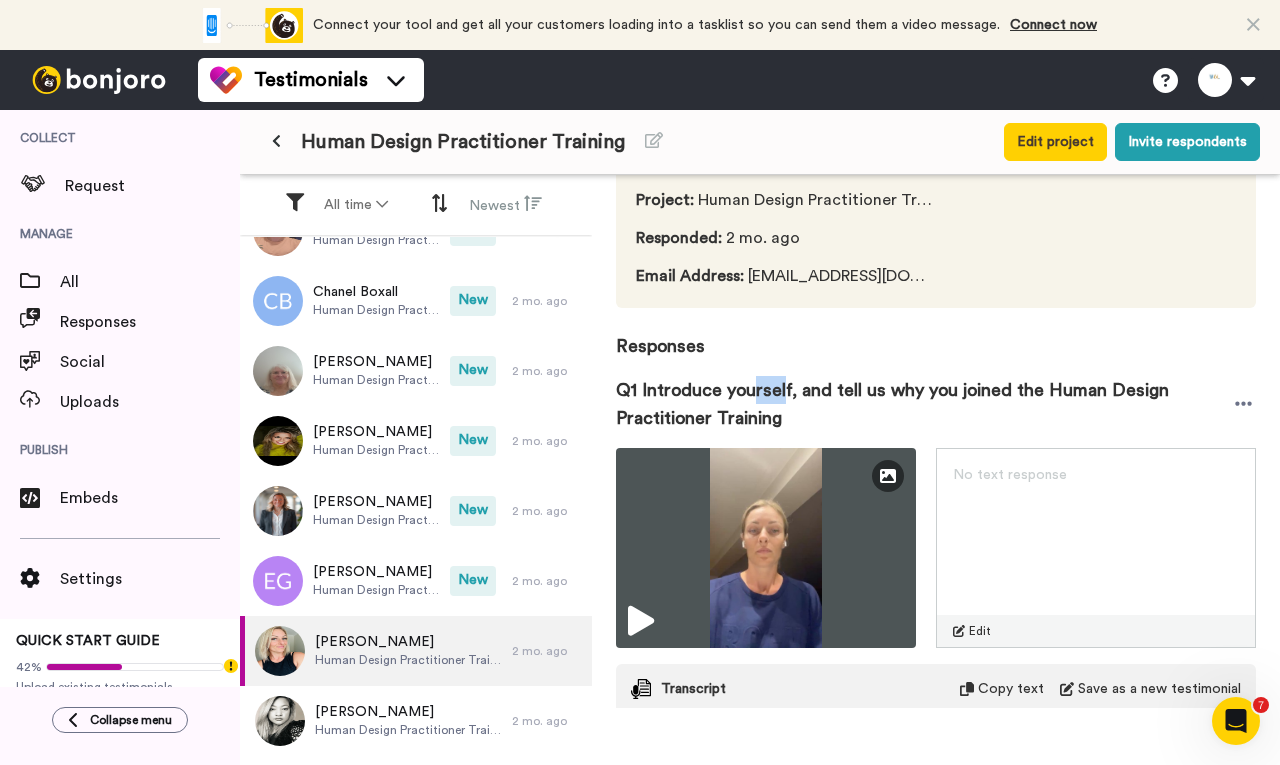 drag, startPoint x: 782, startPoint y: 391, endPoint x: 754, endPoint y: 394, distance: 28.160255 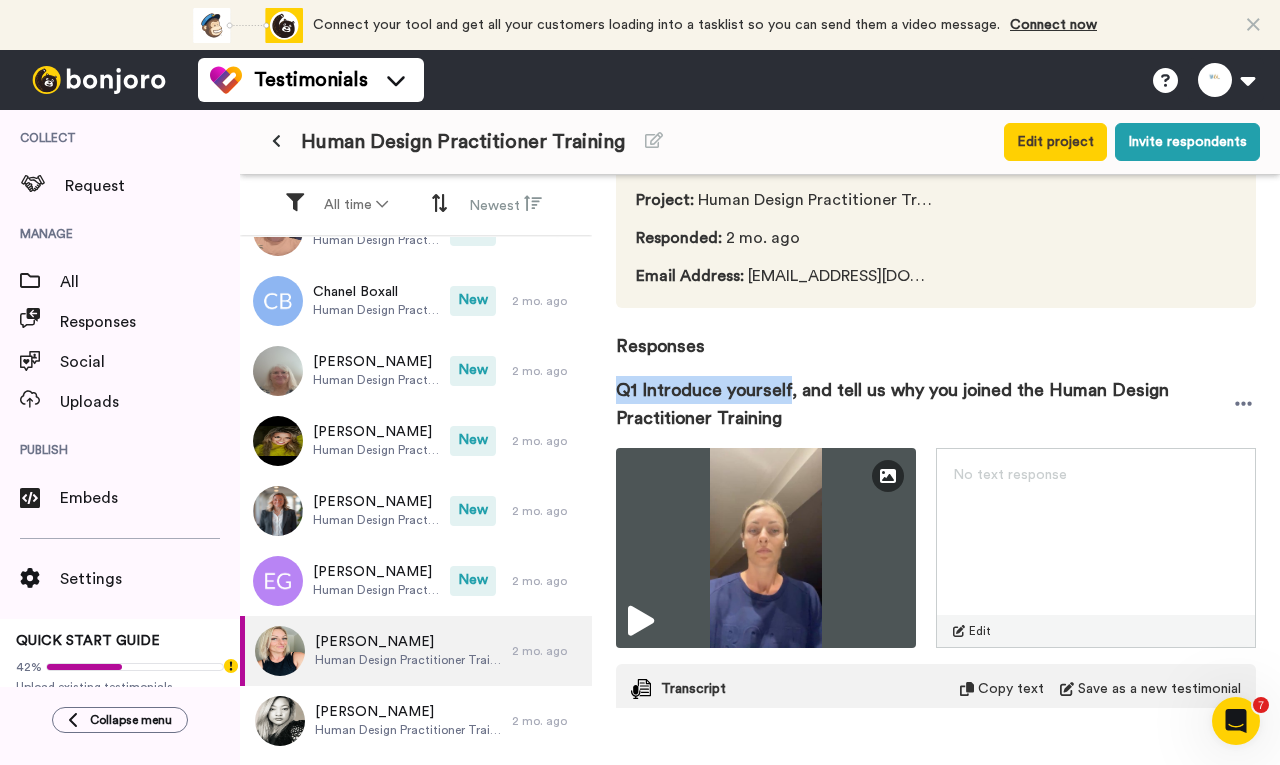 drag, startPoint x: 788, startPoint y: 394, endPoint x: 612, endPoint y: 379, distance: 176.63805 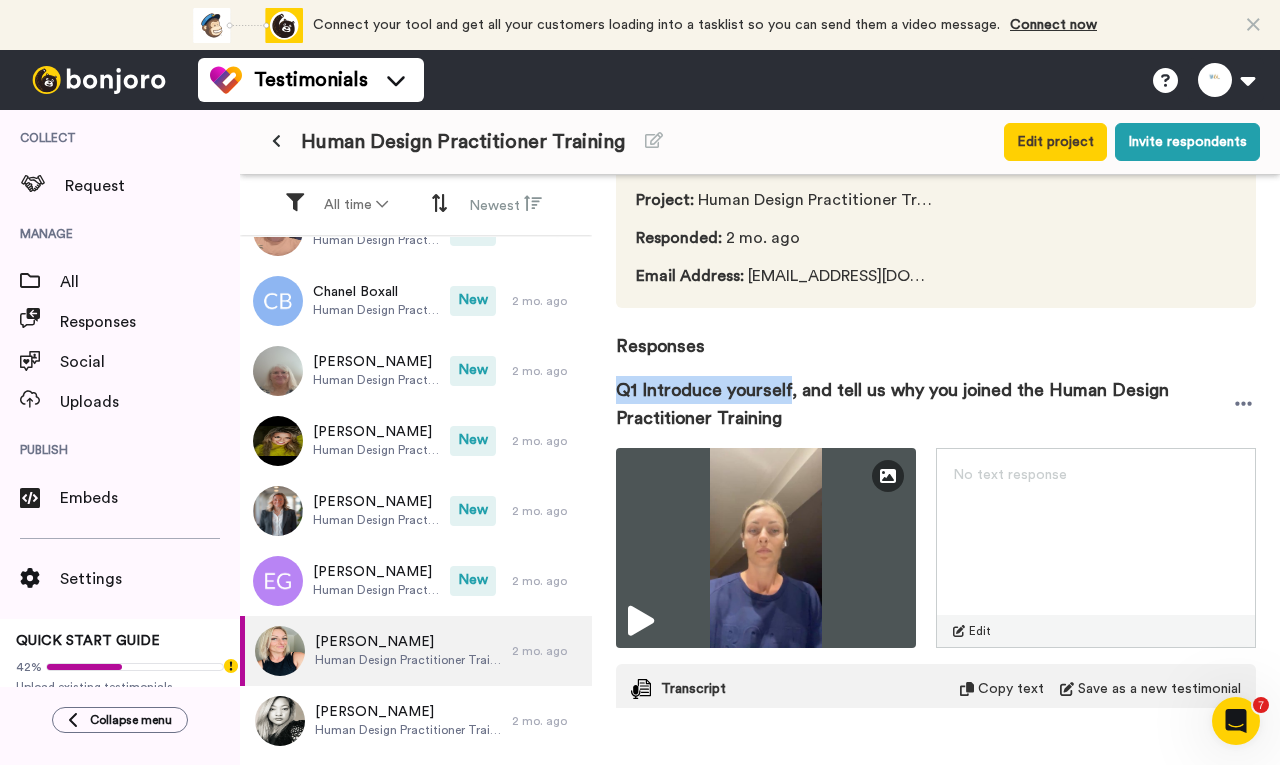 copy on "Q1 Introduce yourself" 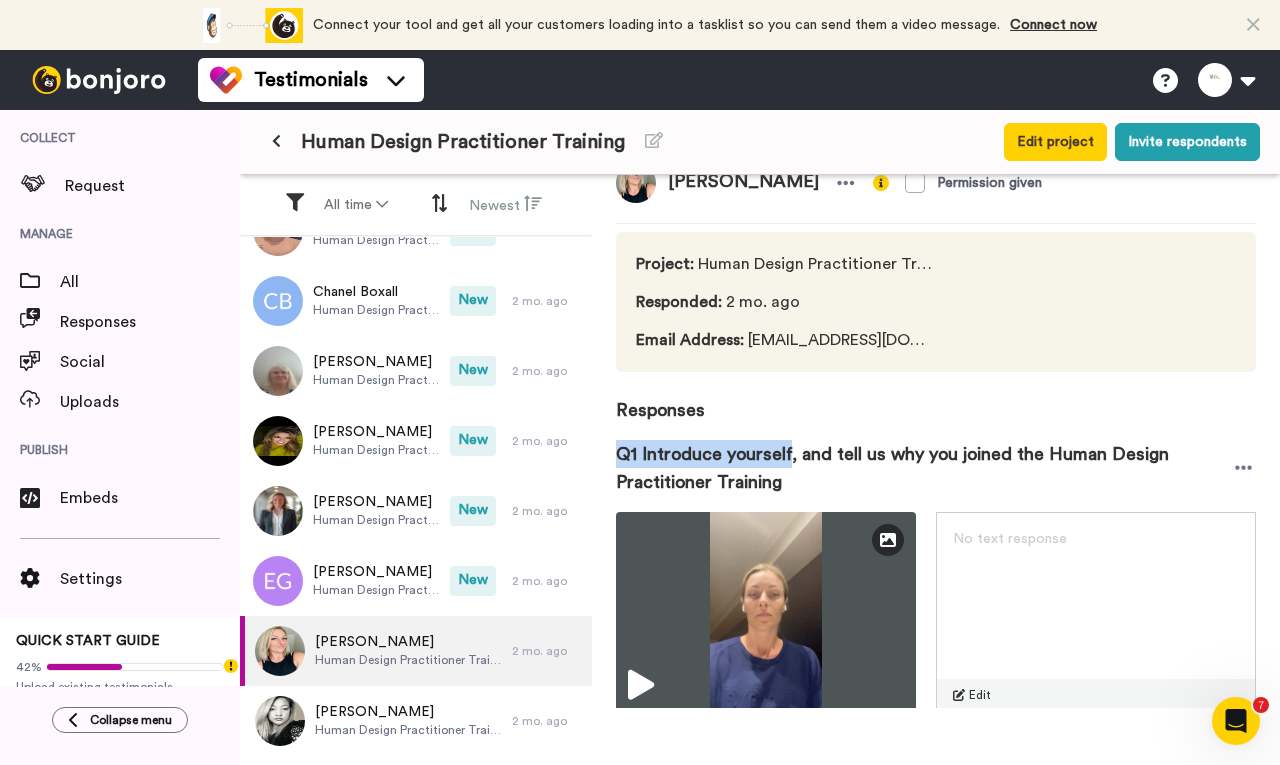 scroll, scrollTop: 0, scrollLeft: 0, axis: both 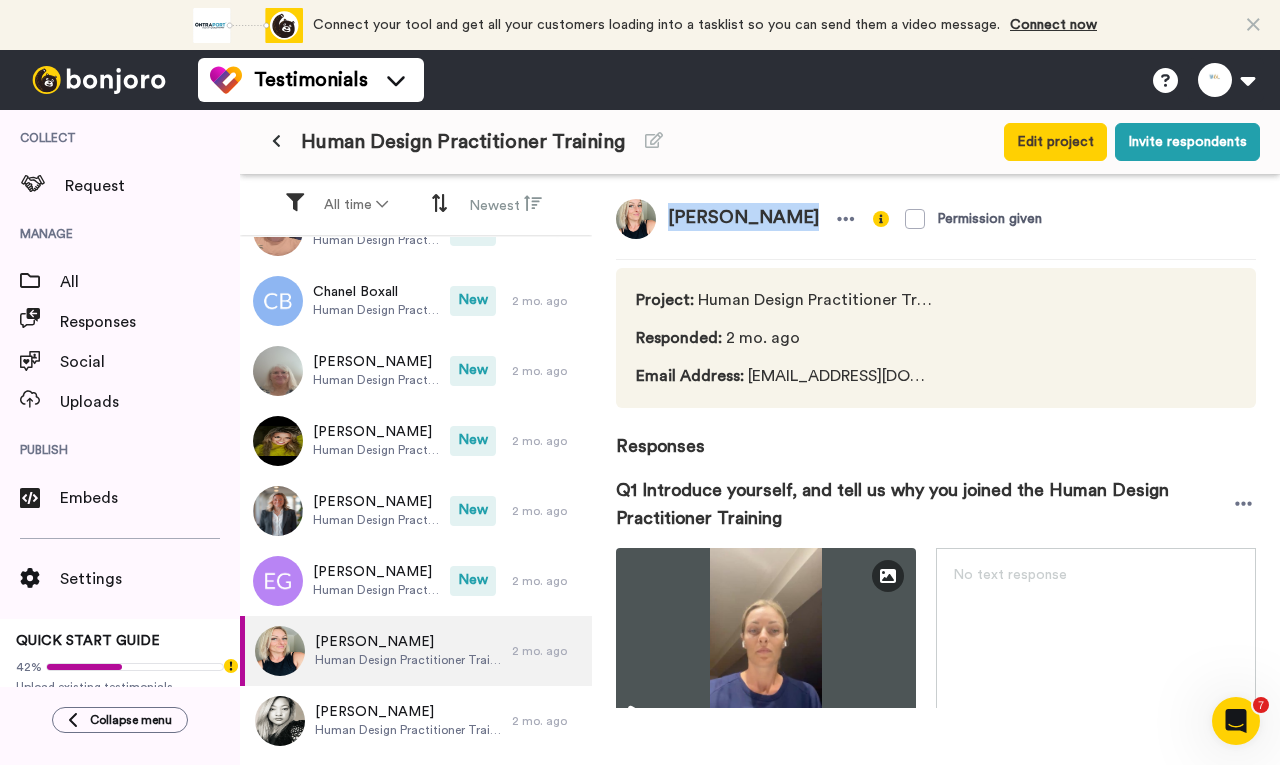 drag, startPoint x: 785, startPoint y: 220, endPoint x: 664, endPoint y: 208, distance: 121.59358 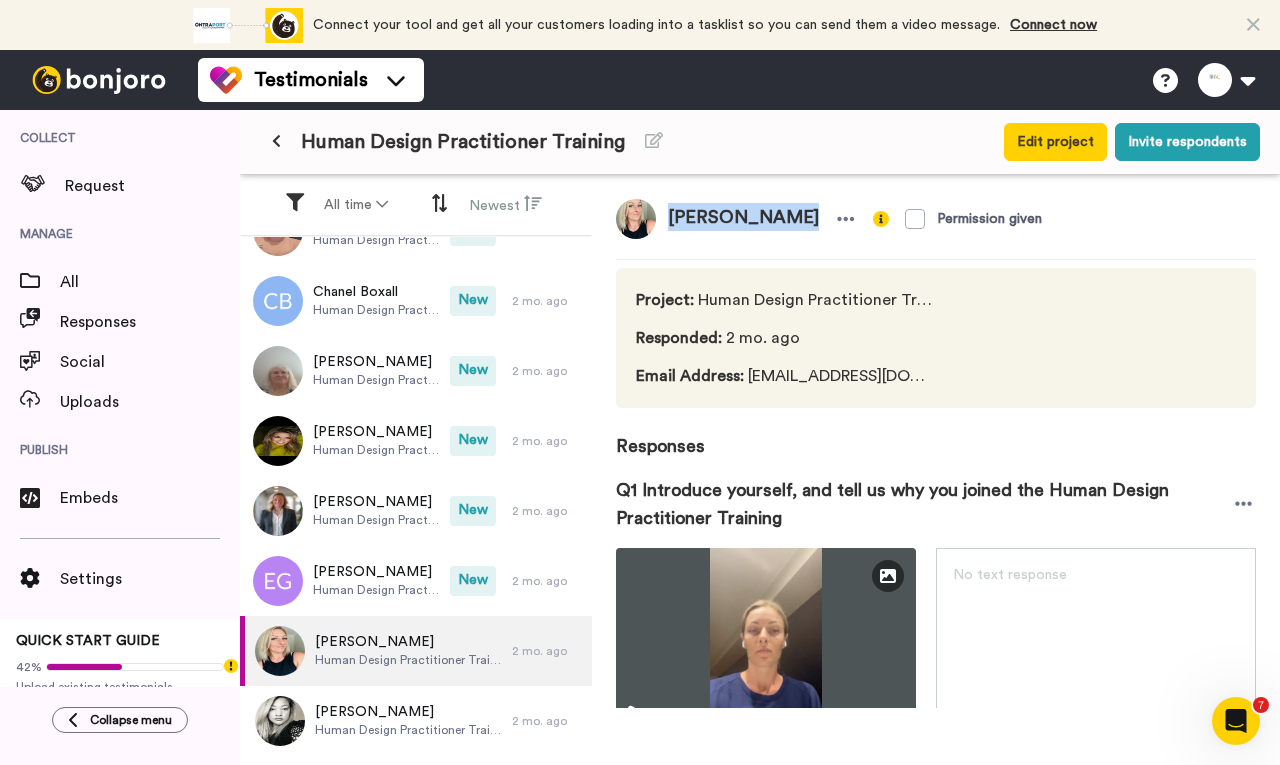 copy on "[PERSON_NAME]" 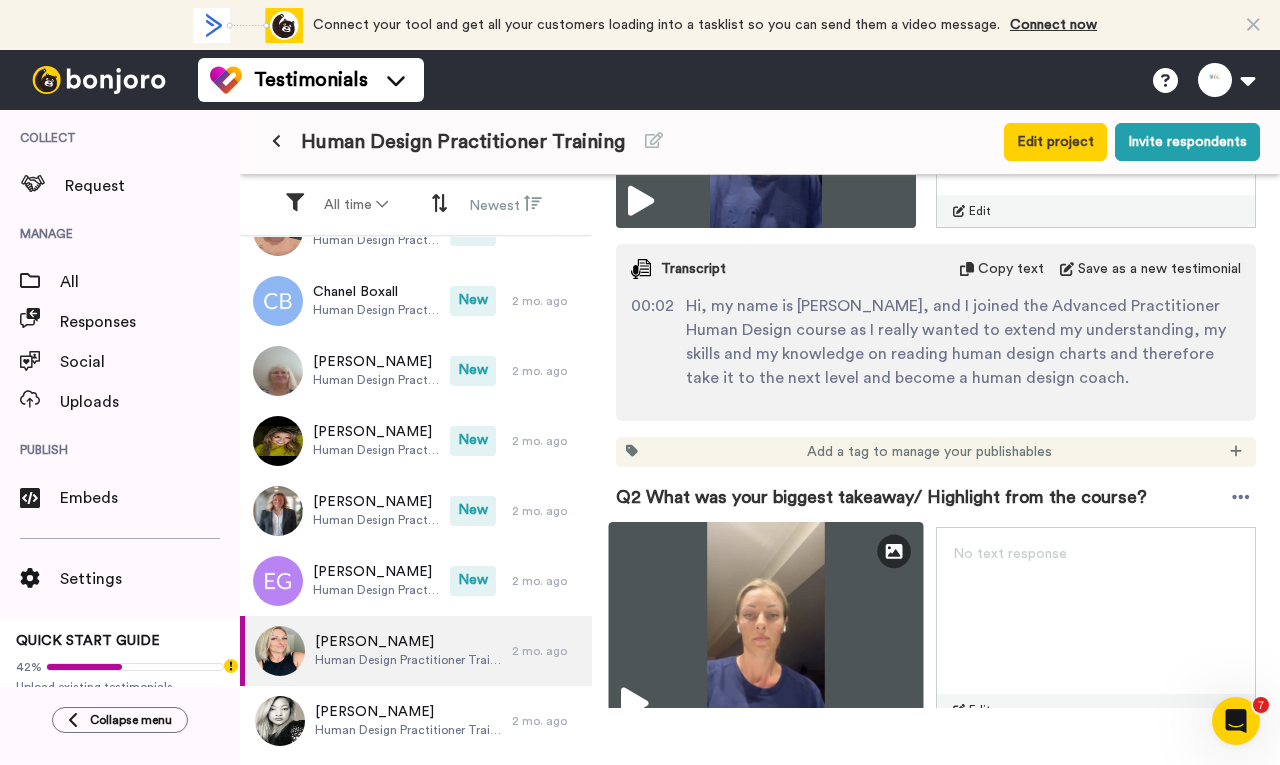 scroll, scrollTop: 700, scrollLeft: 0, axis: vertical 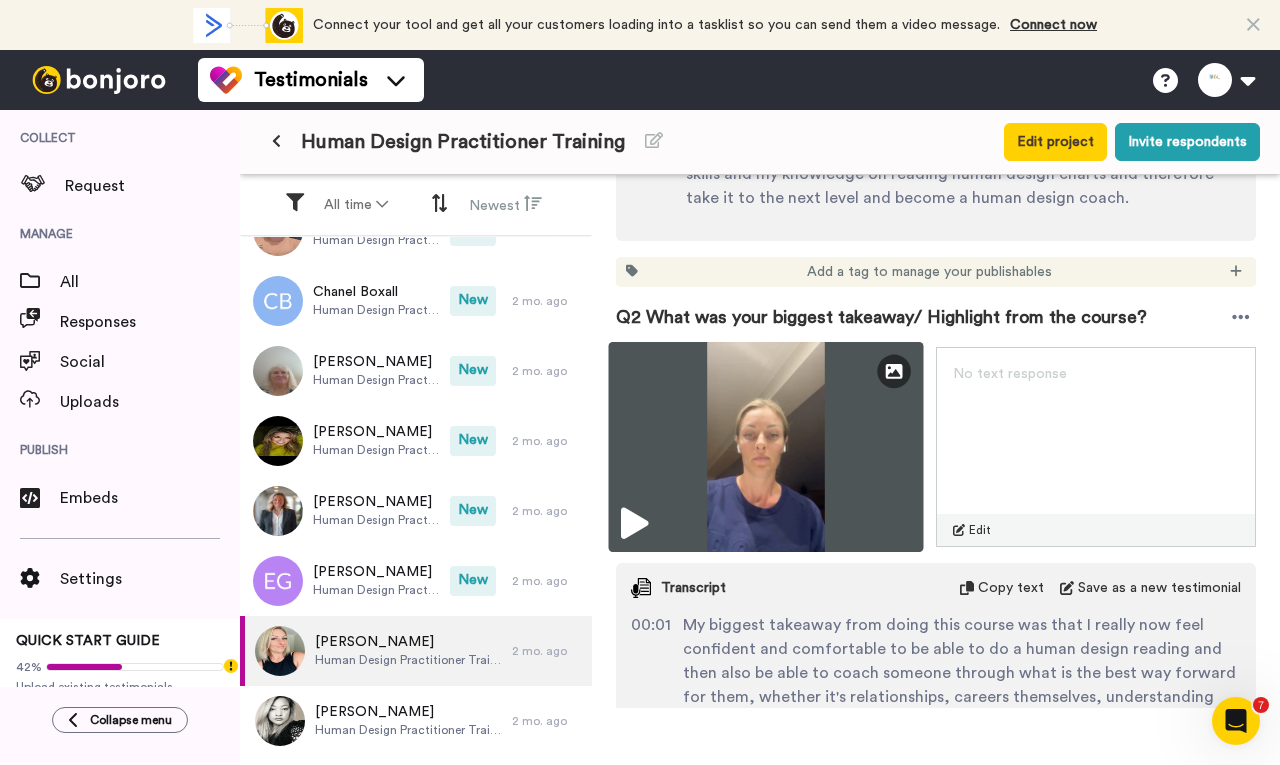 click at bounding box center [766, 447] 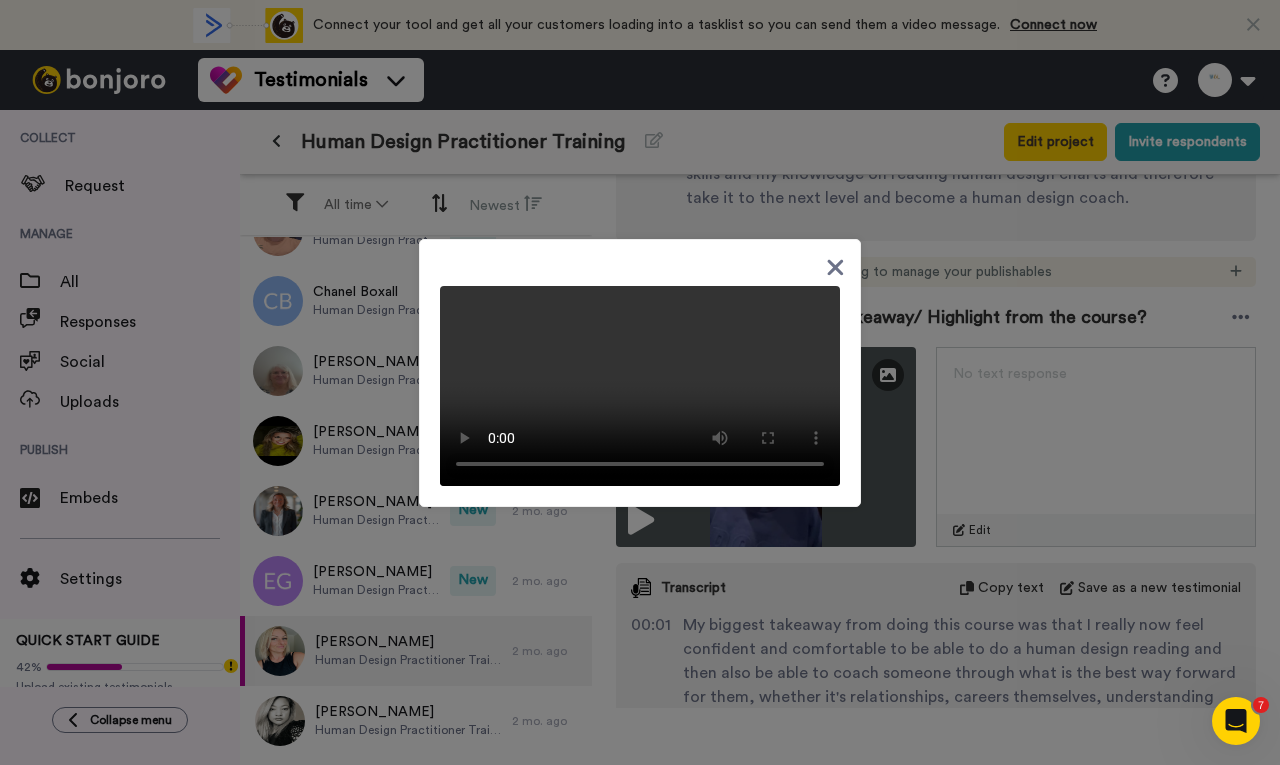 click at bounding box center (640, 382) 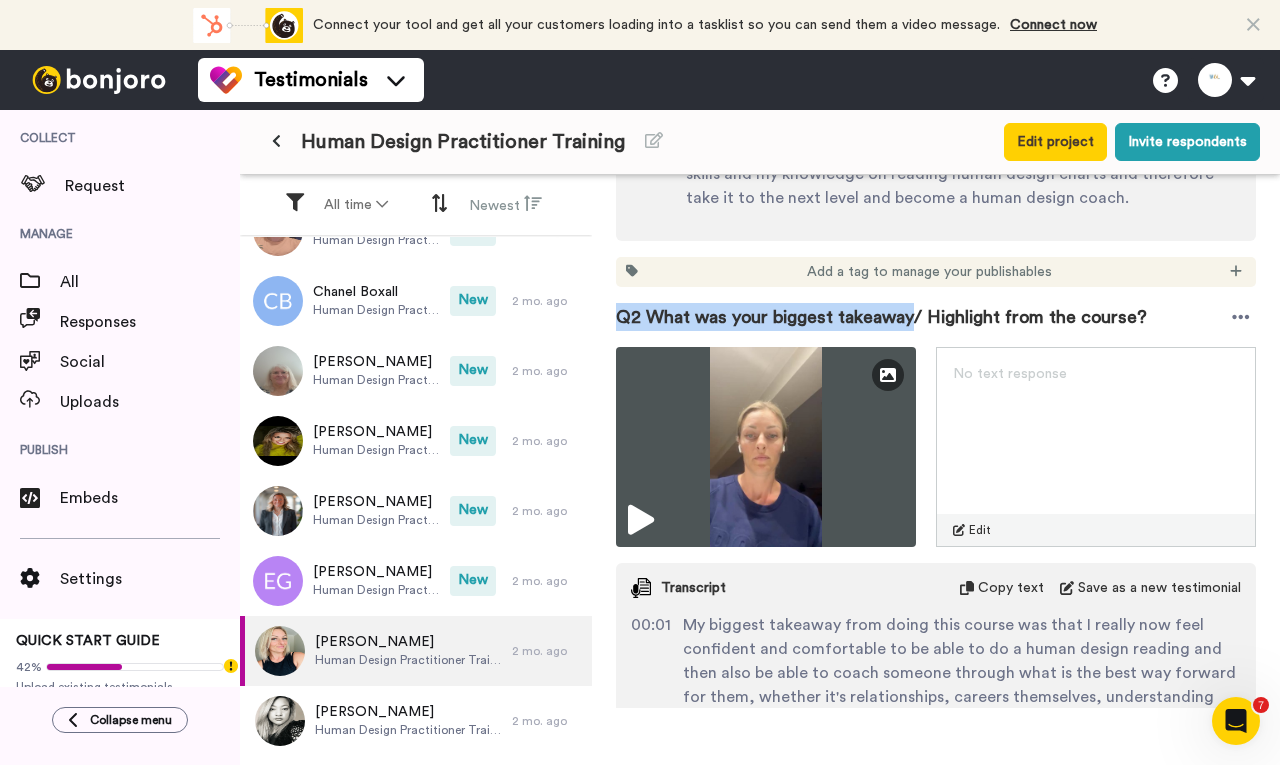 drag, startPoint x: 911, startPoint y: 314, endPoint x: 599, endPoint y: 295, distance: 312.578 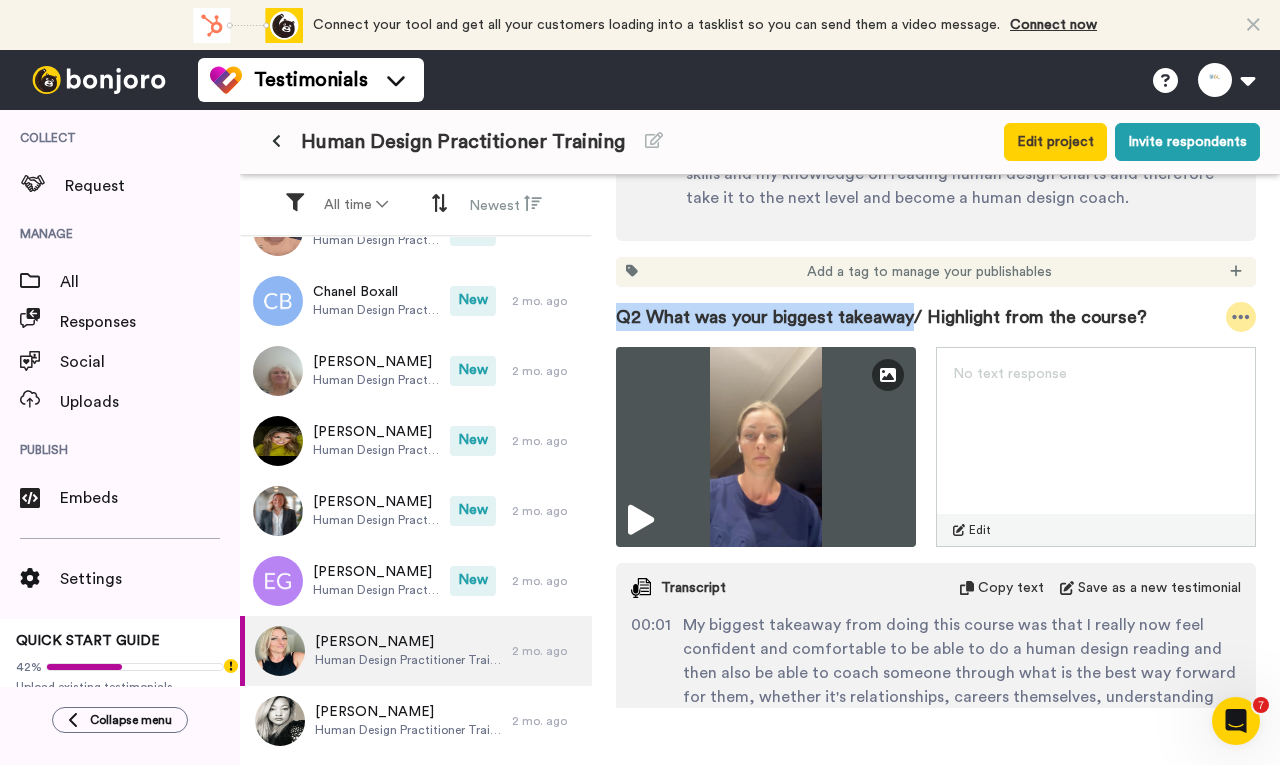 copy on "Q2 What was your biggest takeaway" 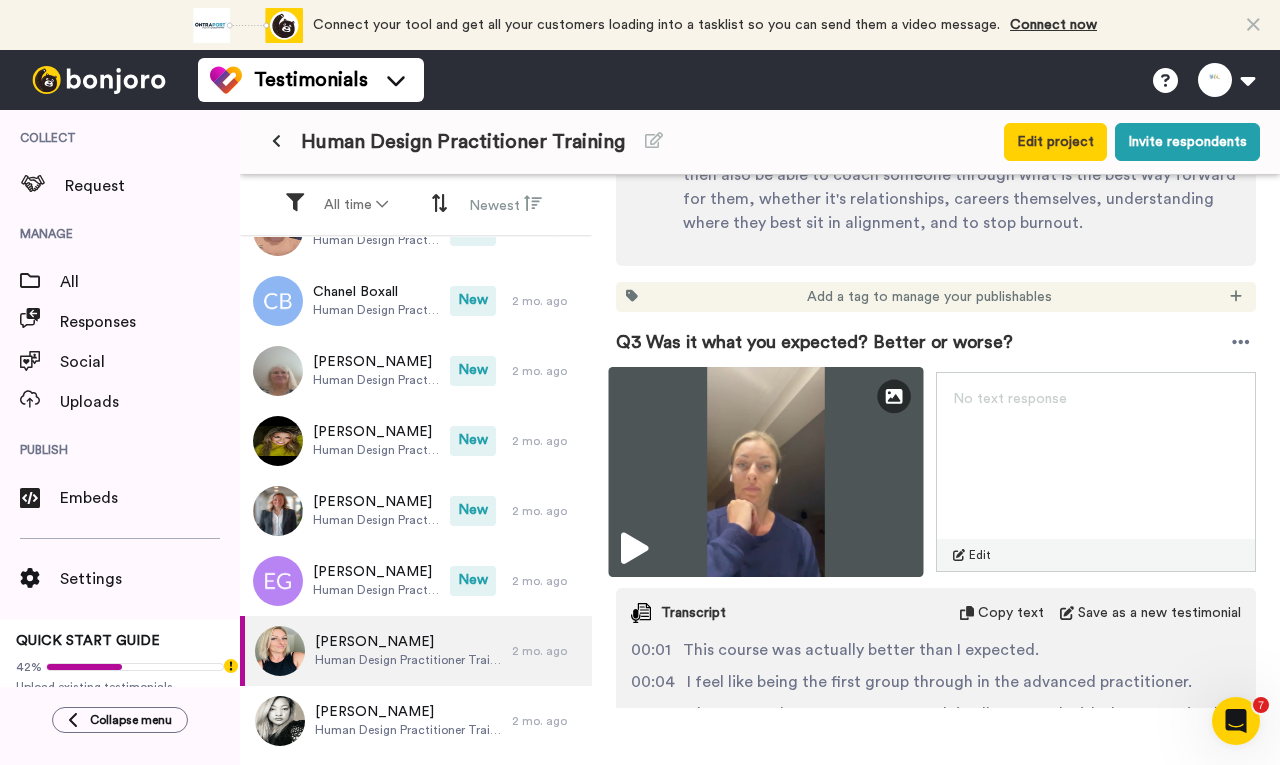 scroll, scrollTop: 1200, scrollLeft: 0, axis: vertical 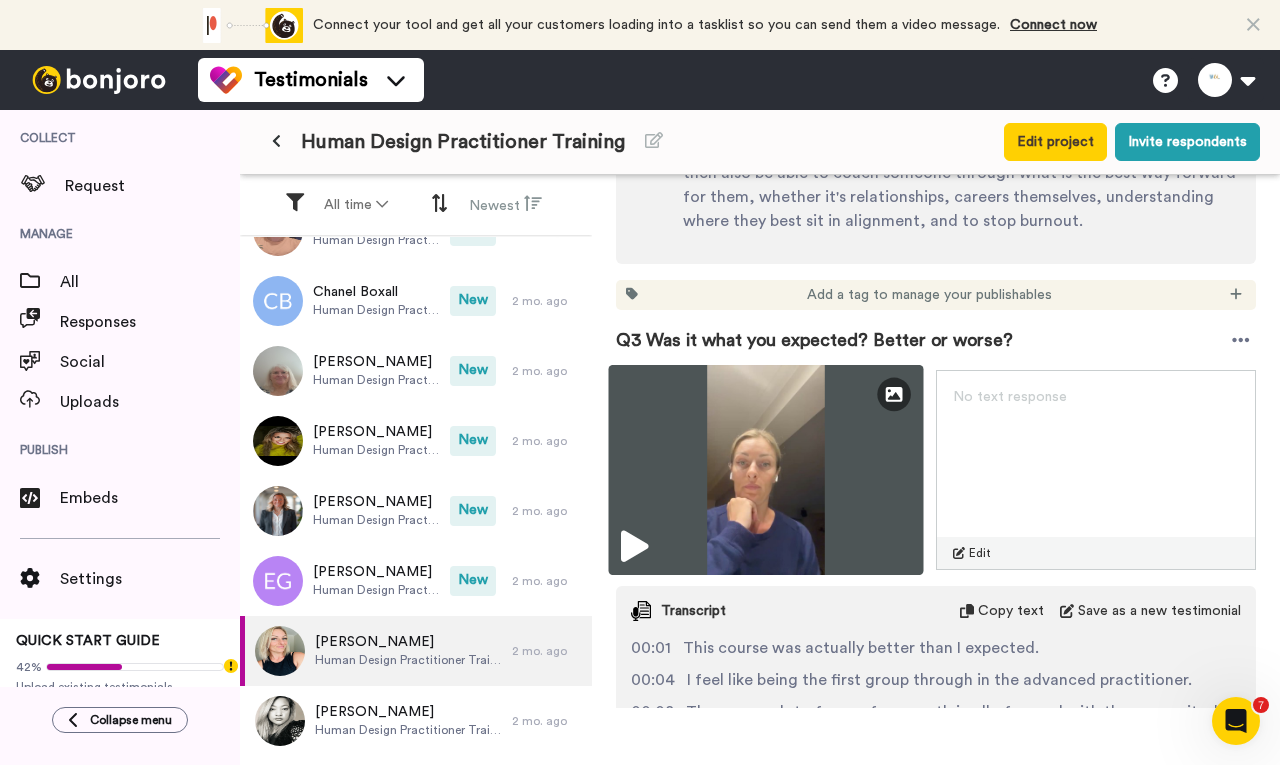 click at bounding box center [766, 470] 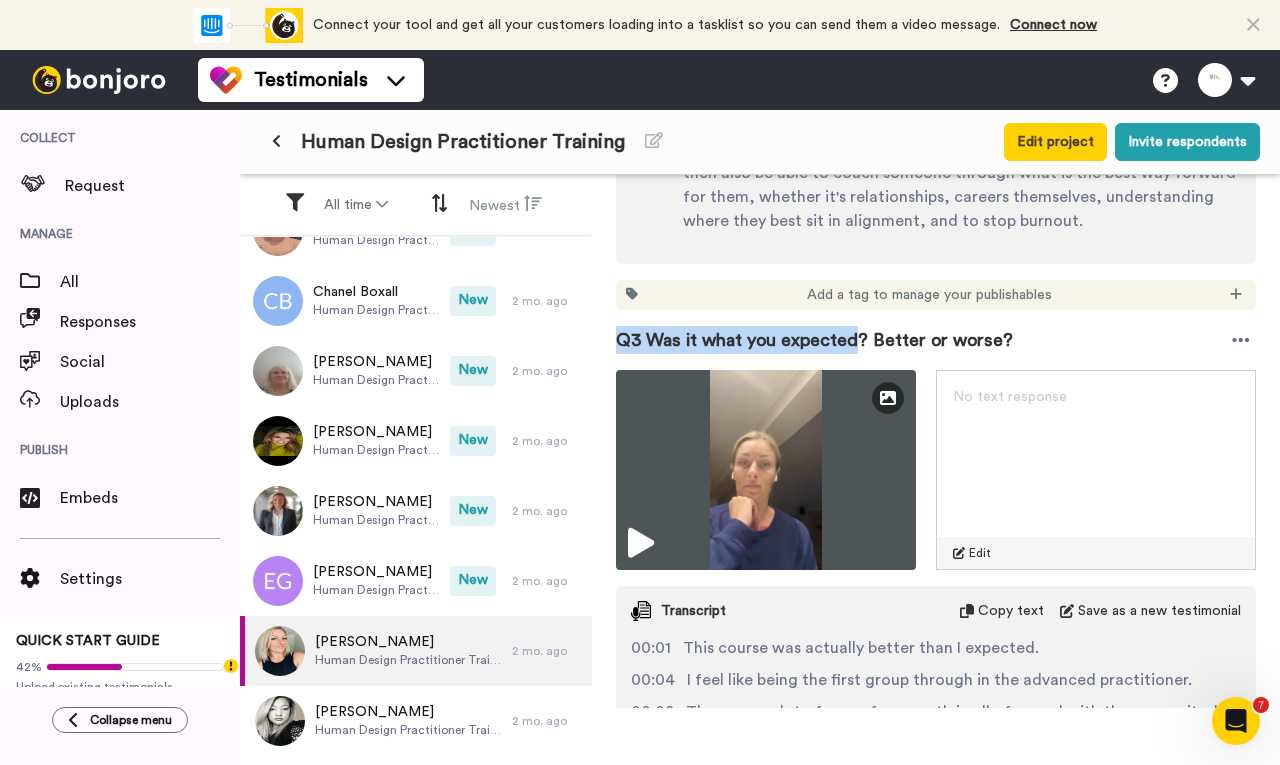 drag, startPoint x: 853, startPoint y: 338, endPoint x: 613, endPoint y: 329, distance: 240.16869 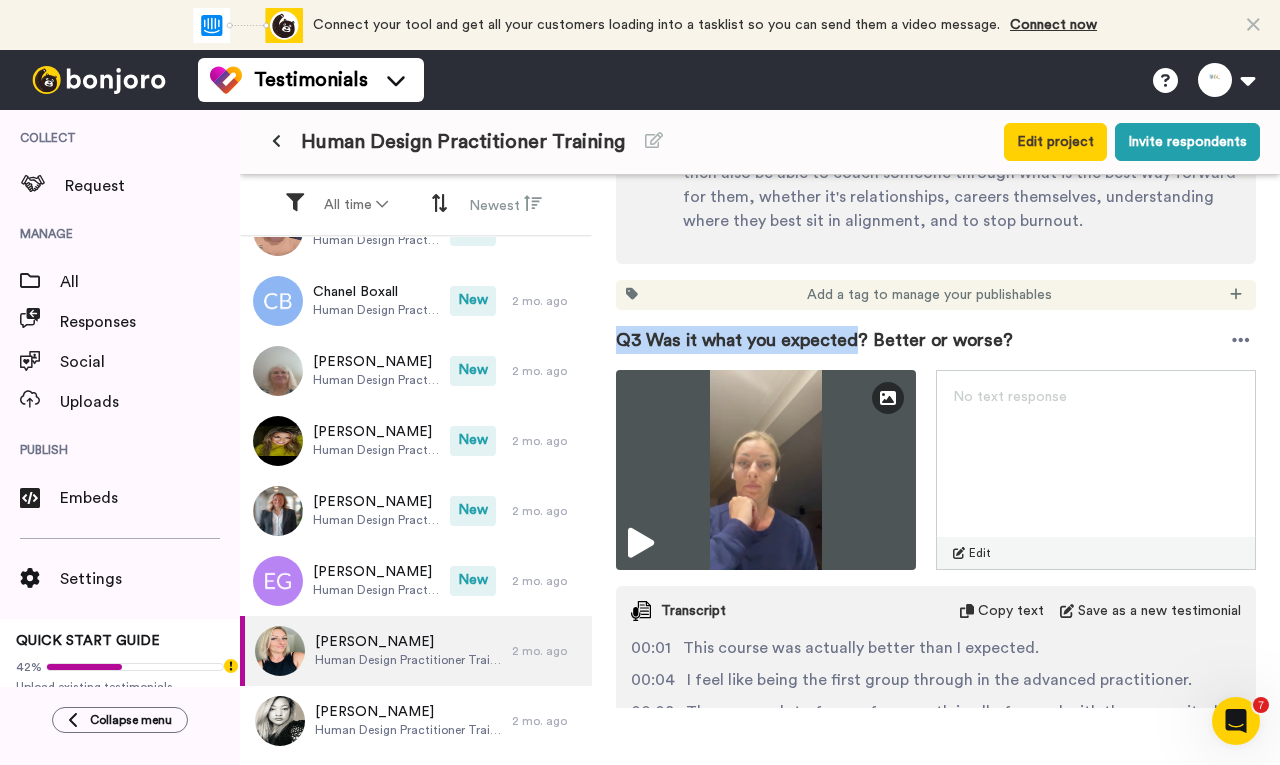 copy on "Q3 Was it what you expected" 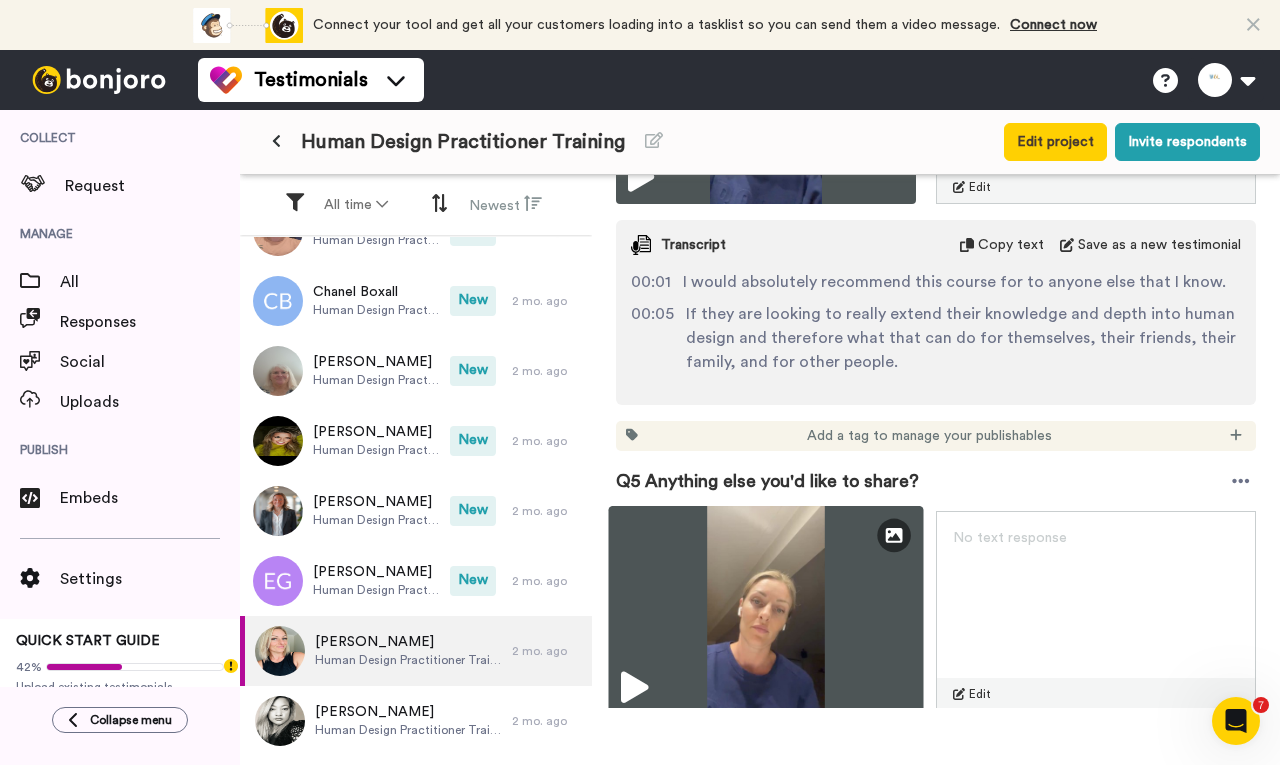 scroll, scrollTop: 1900, scrollLeft: 0, axis: vertical 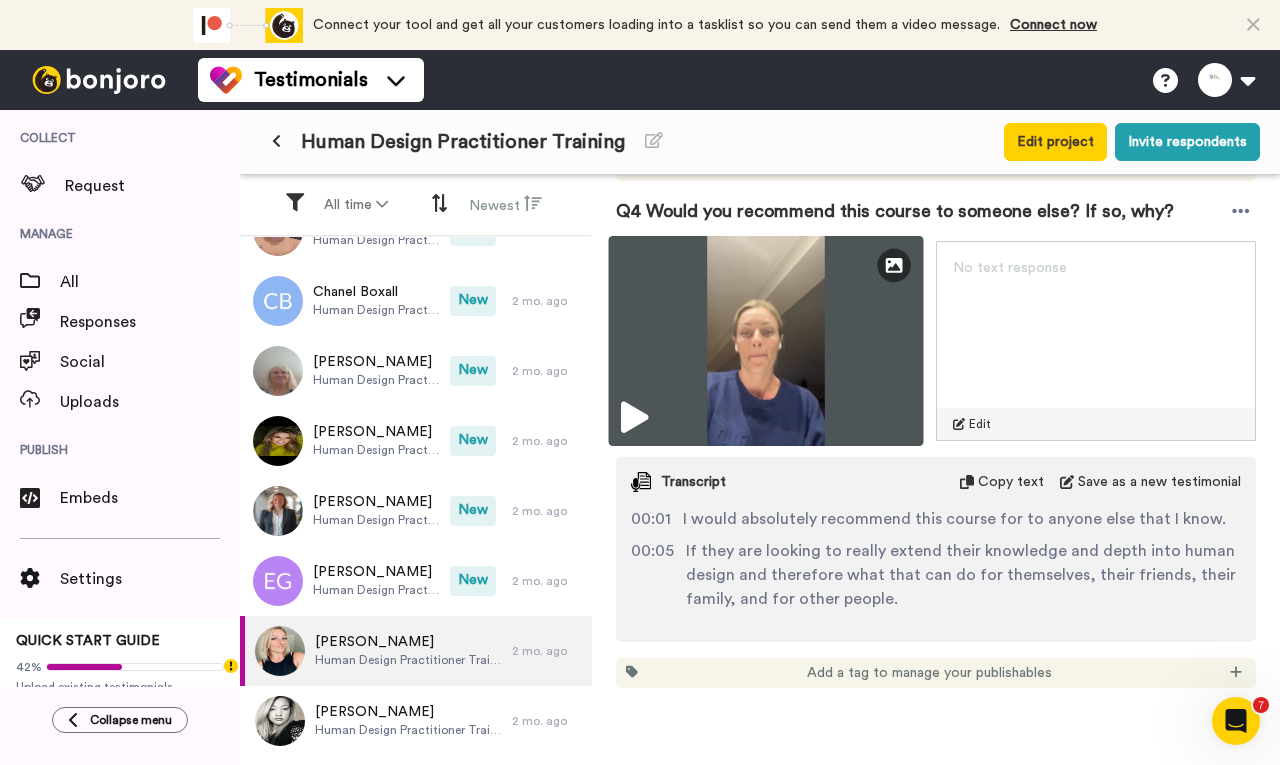 click at bounding box center (766, 341) 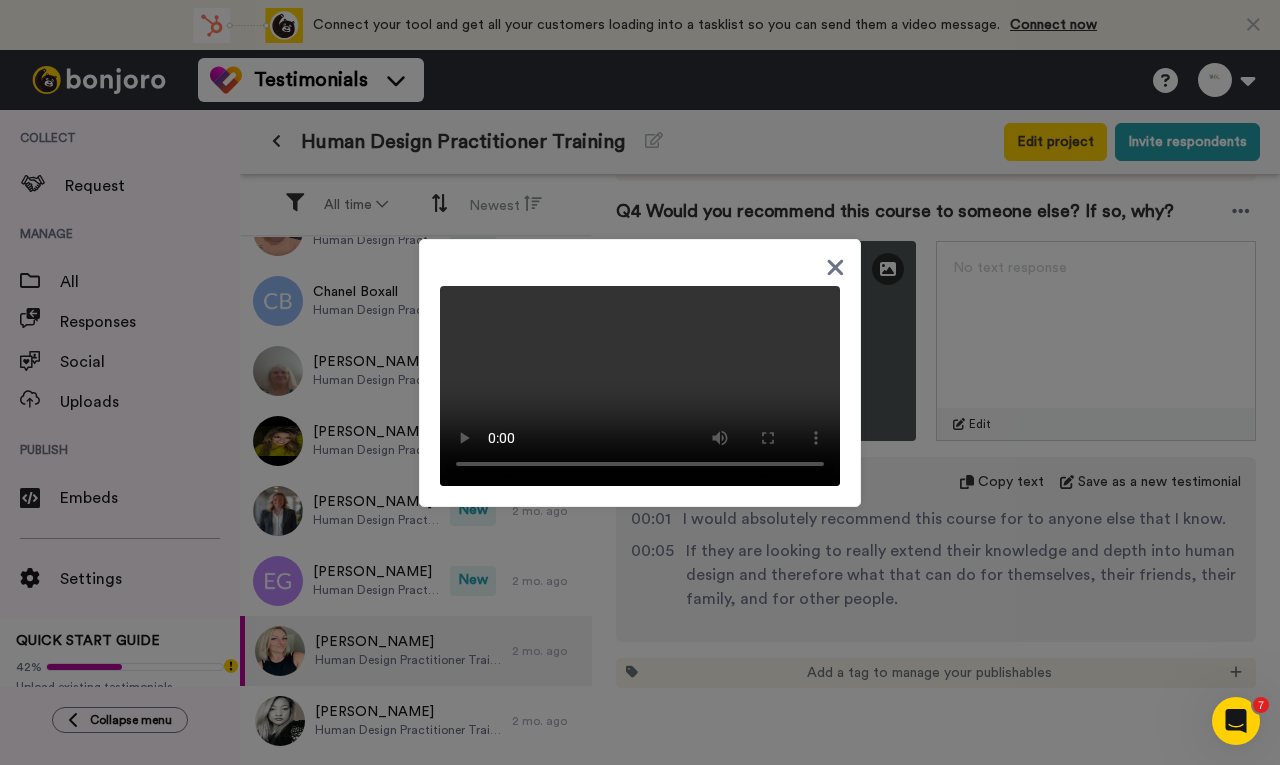 click at bounding box center (640, 382) 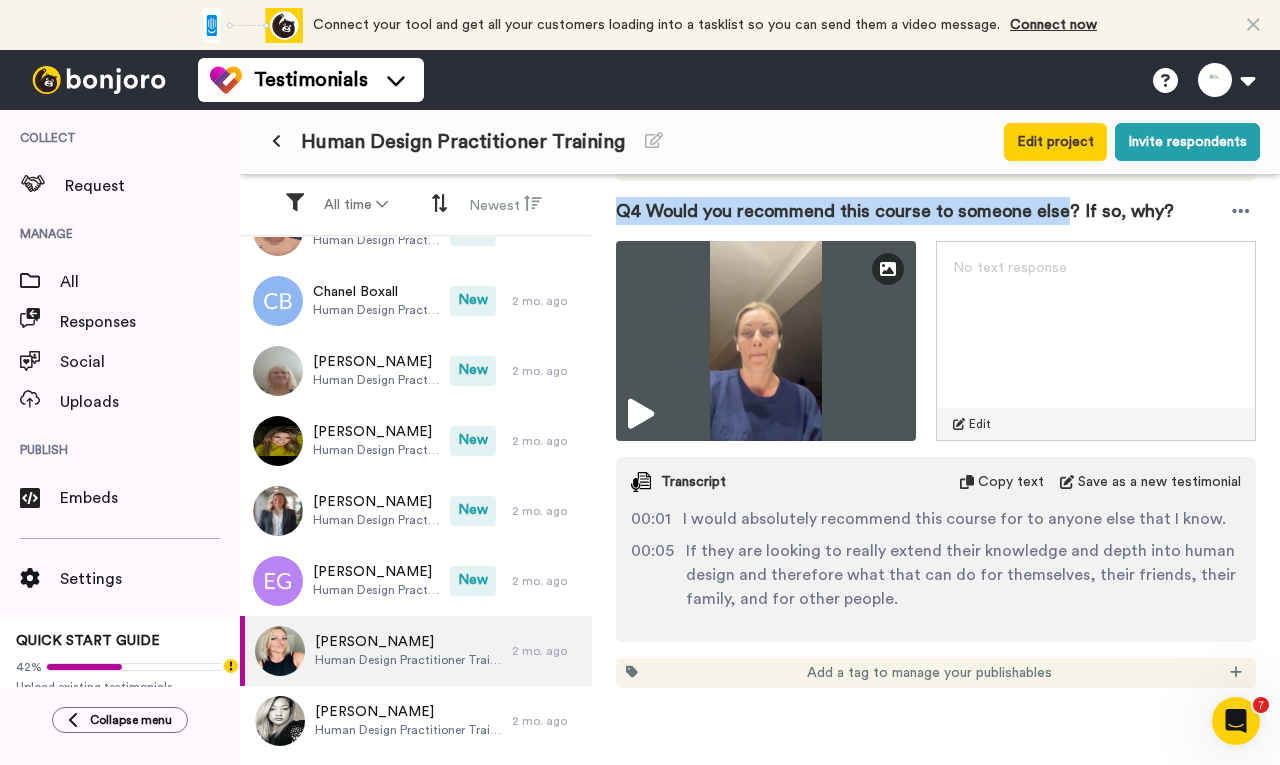 drag, startPoint x: 1061, startPoint y: 215, endPoint x: 594, endPoint y: 213, distance: 467.00427 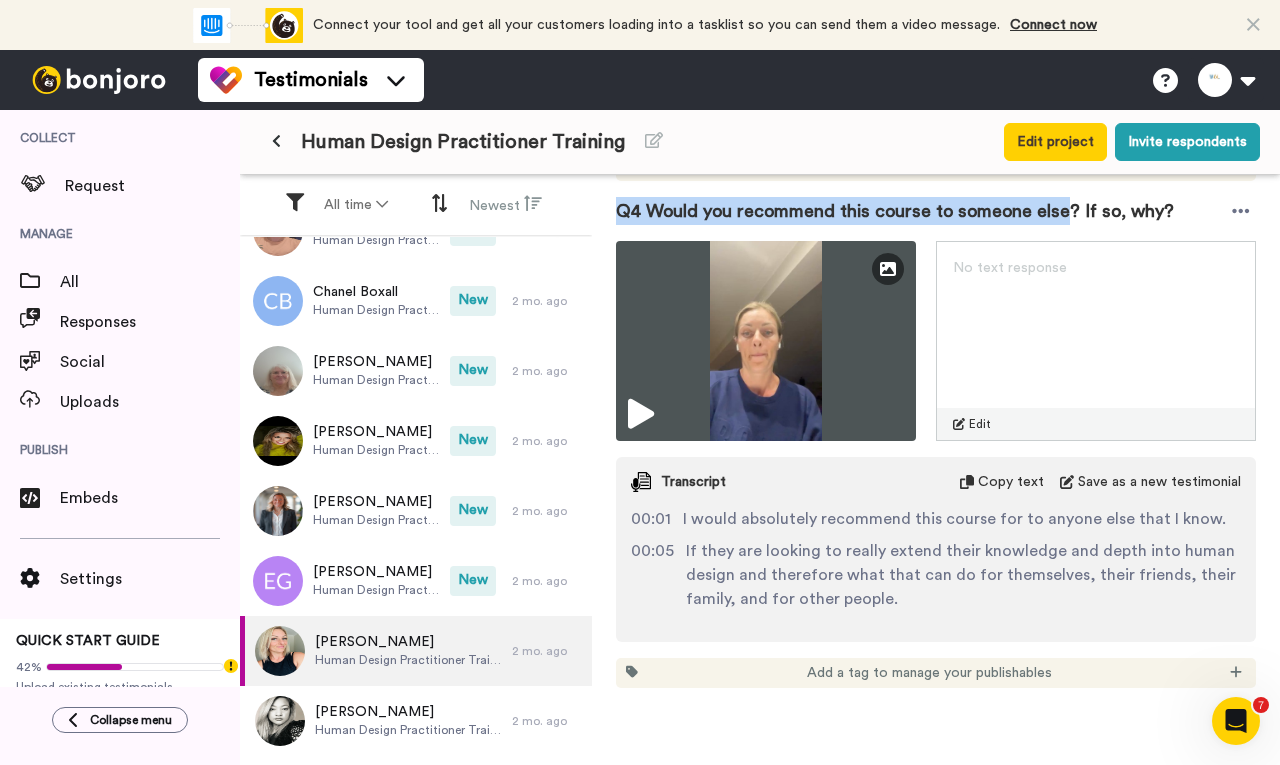 copy on "Q4 Would you recommend this course to someone else" 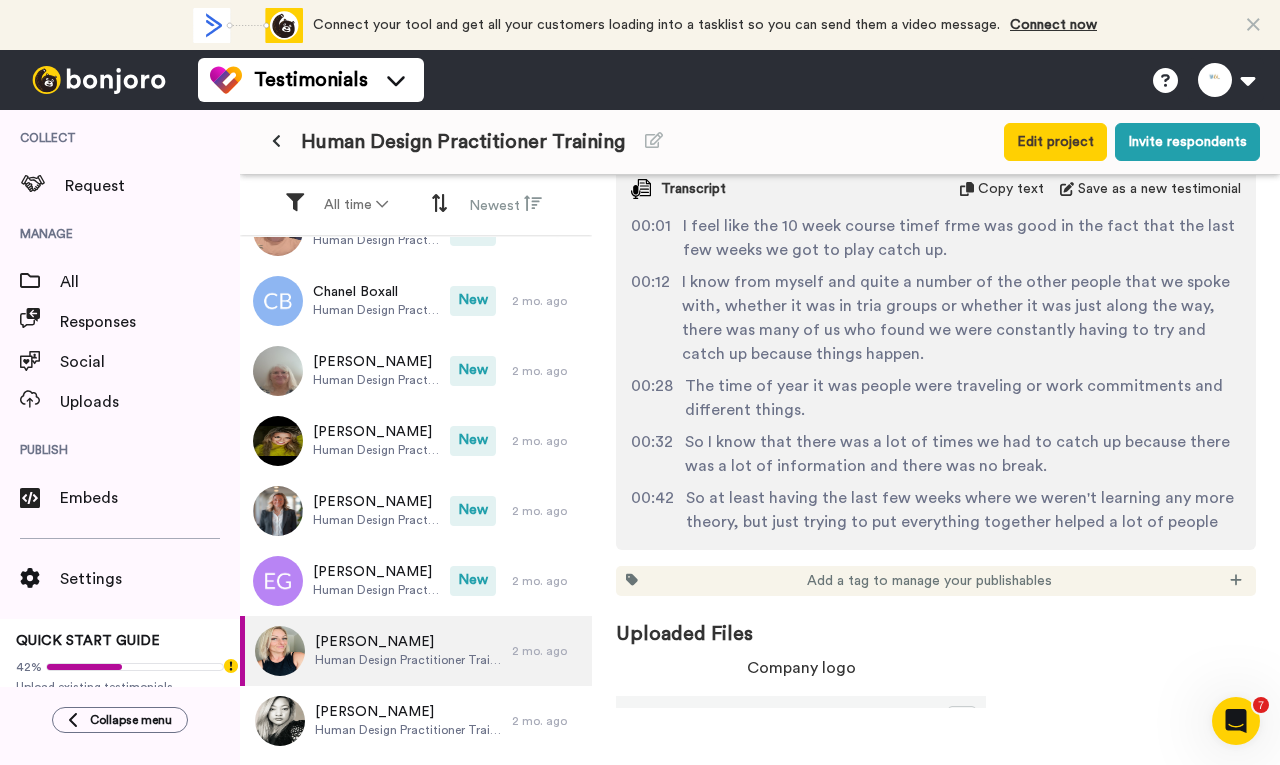 scroll, scrollTop: 2300, scrollLeft: 0, axis: vertical 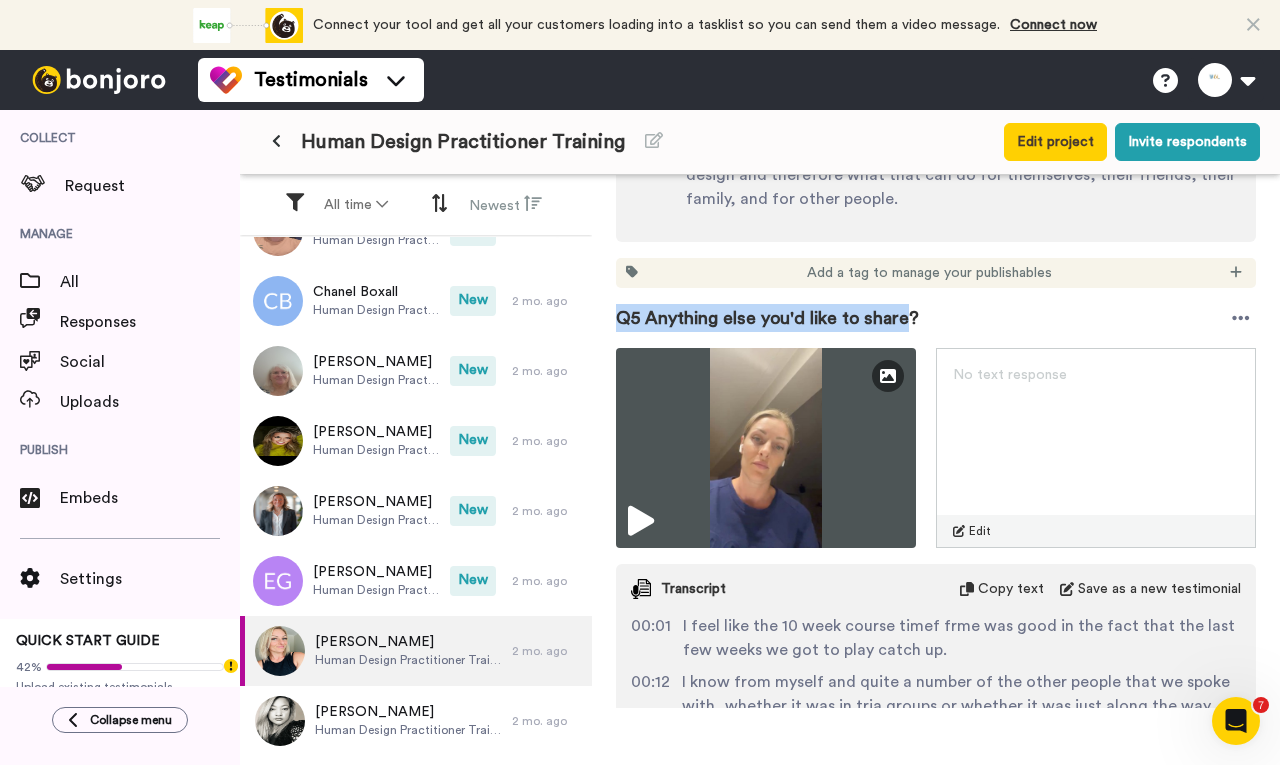 drag, startPoint x: 902, startPoint y: 319, endPoint x: 602, endPoint y: 311, distance: 300.10666 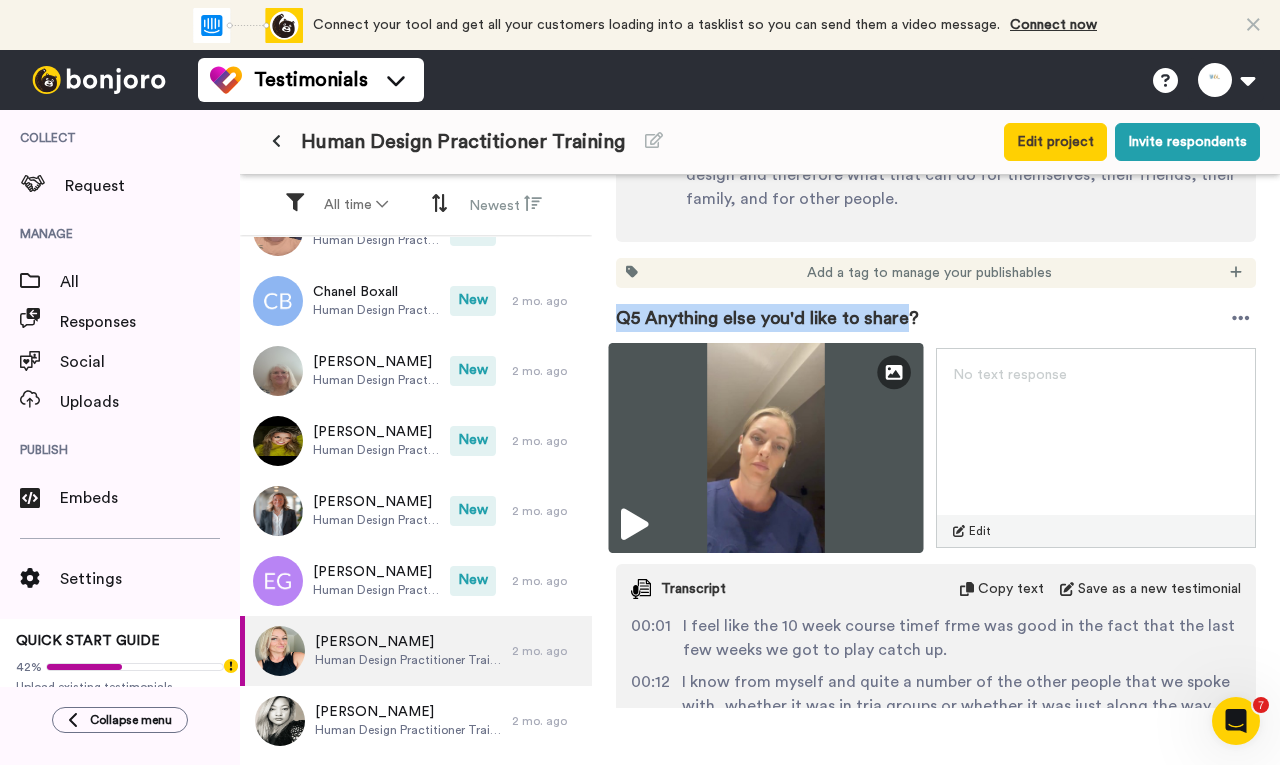 click at bounding box center (766, 448) 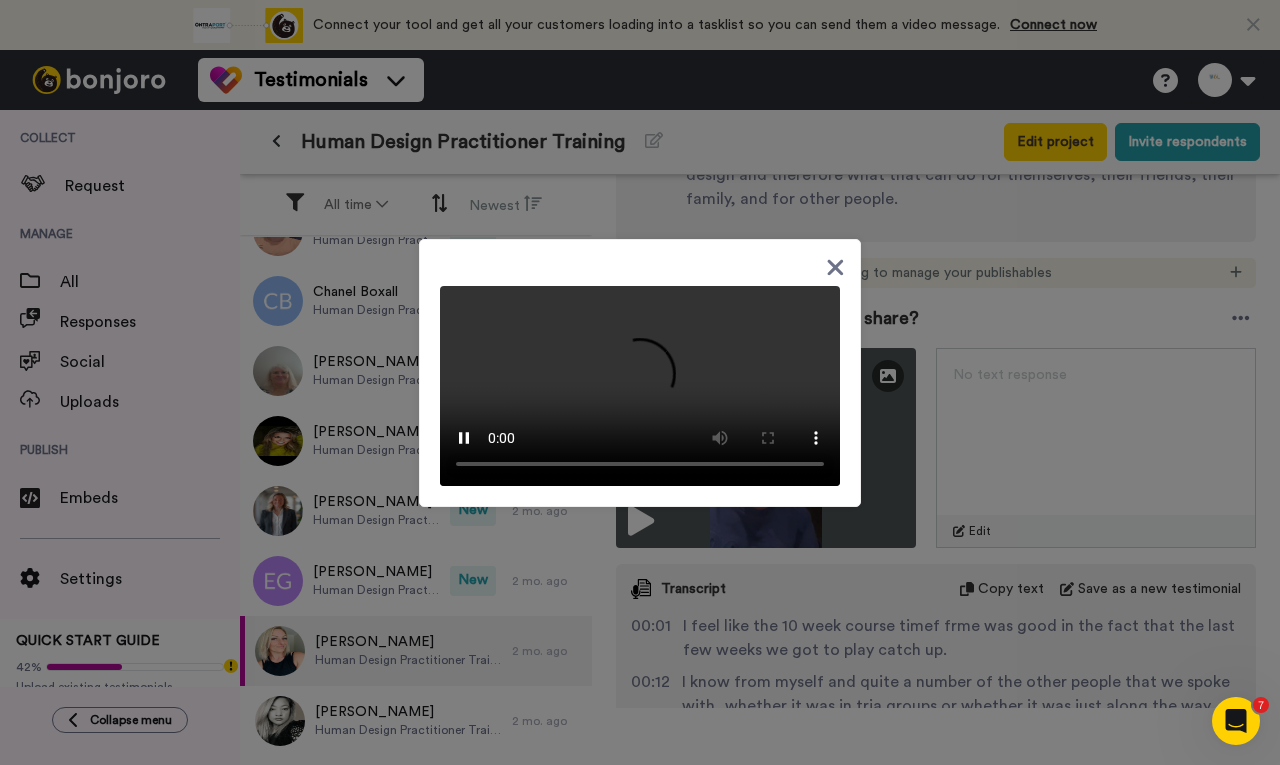 click at bounding box center [640, 382] 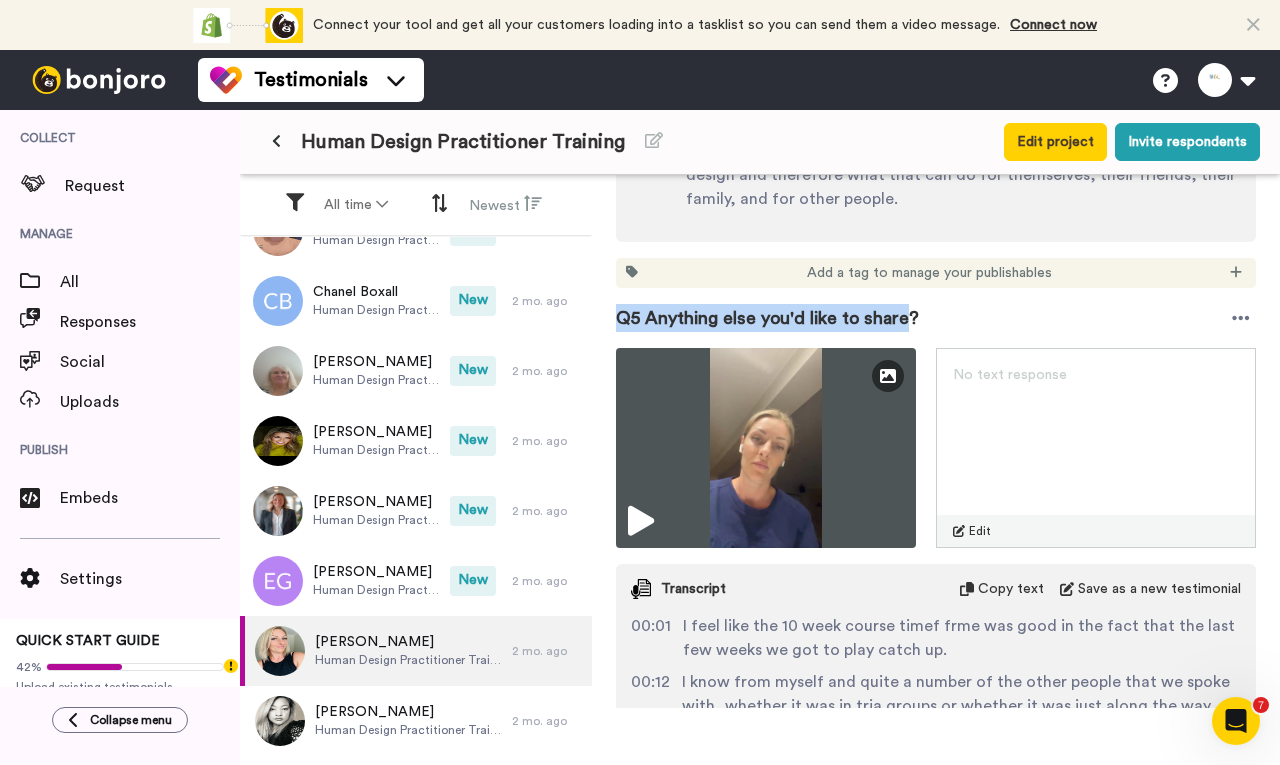 drag, startPoint x: 907, startPoint y: 318, endPoint x: 604, endPoint y: 313, distance: 303.04126 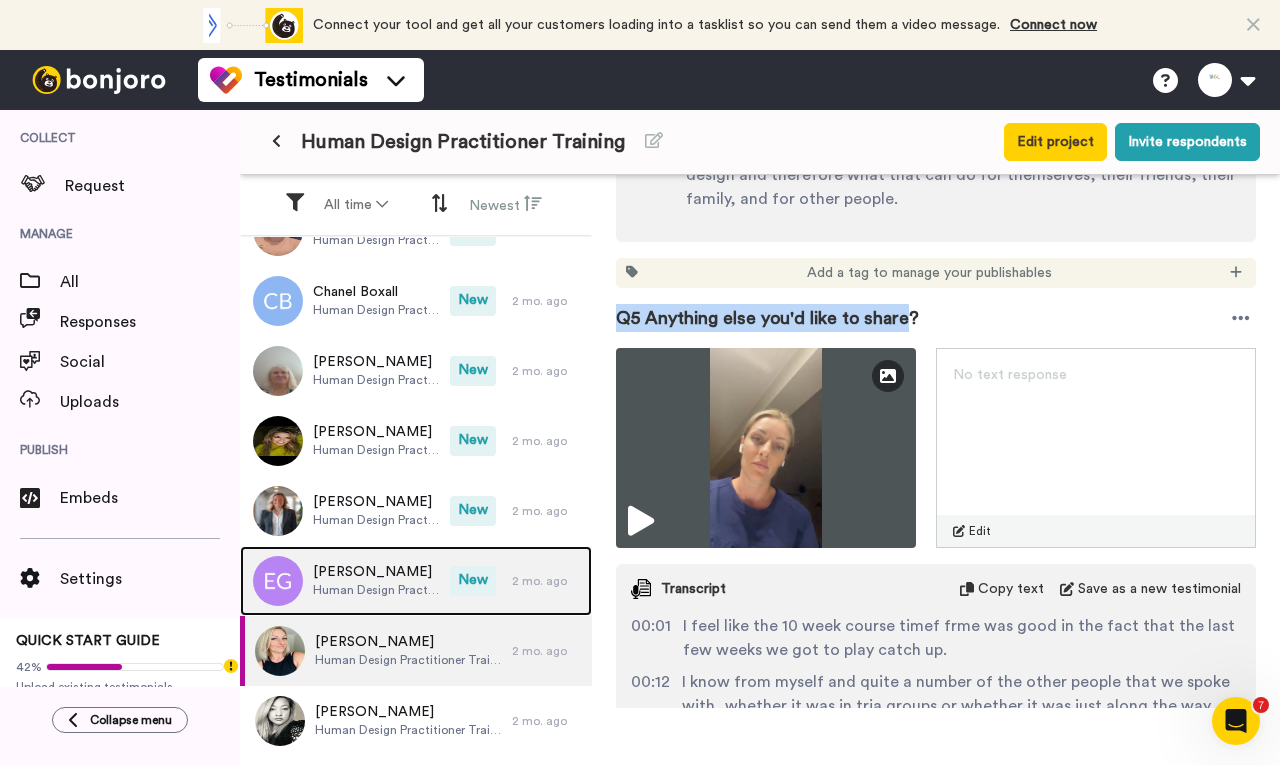 click on "[PERSON_NAME]" at bounding box center [376, 572] 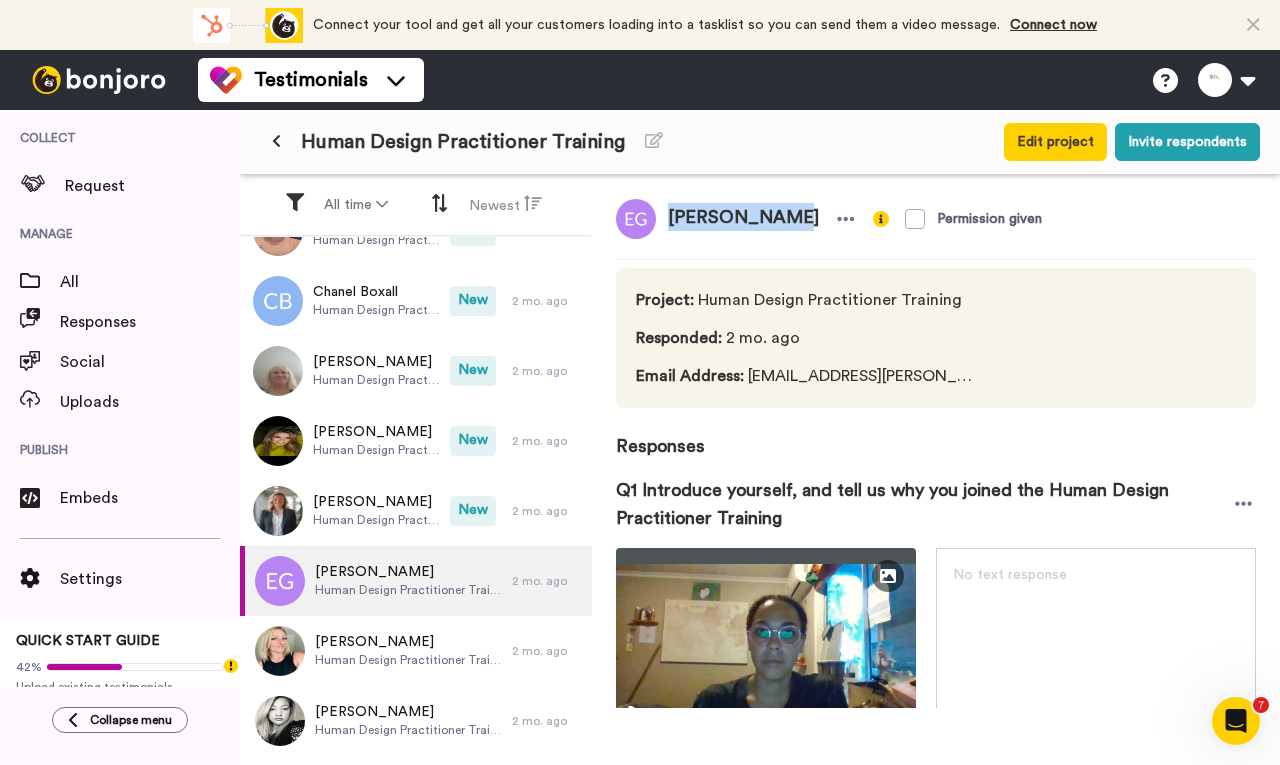 drag, startPoint x: 784, startPoint y: 216, endPoint x: 666, endPoint y: 220, distance: 118.06778 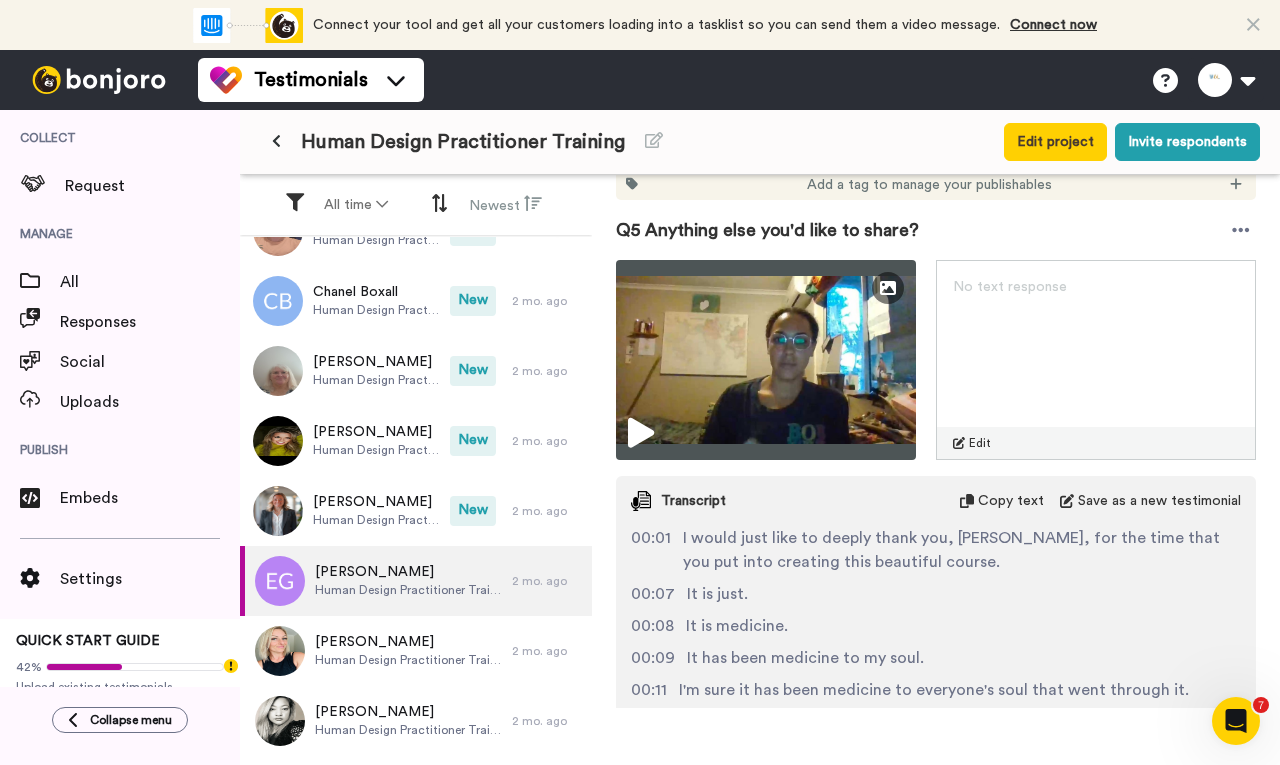 scroll, scrollTop: 2348, scrollLeft: 0, axis: vertical 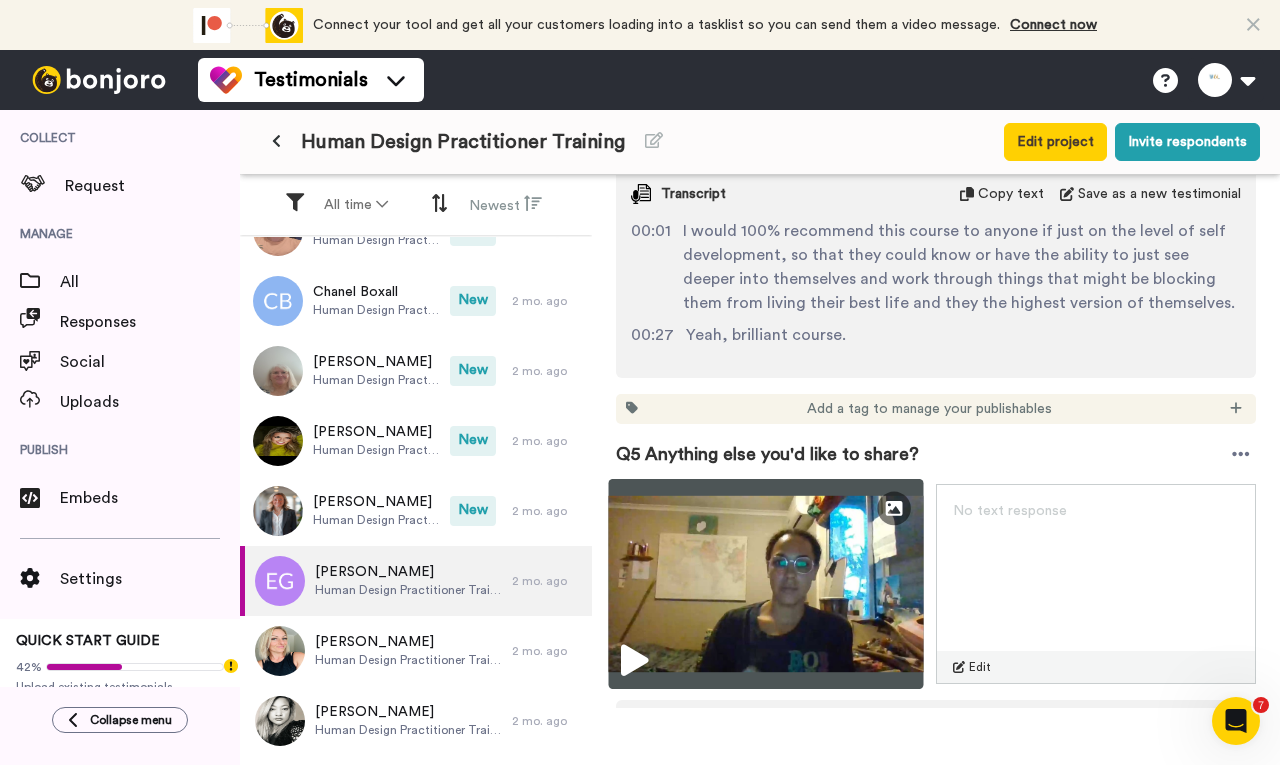 click at bounding box center (766, 584) 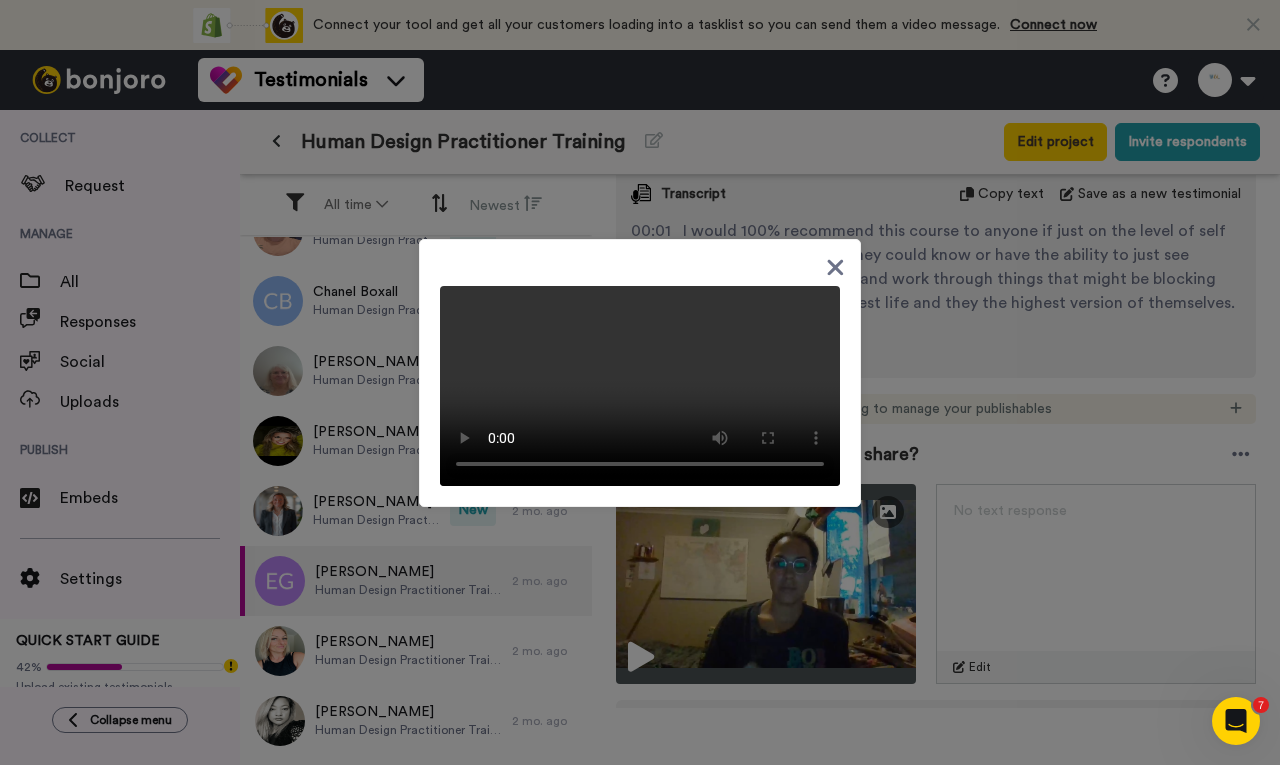 click 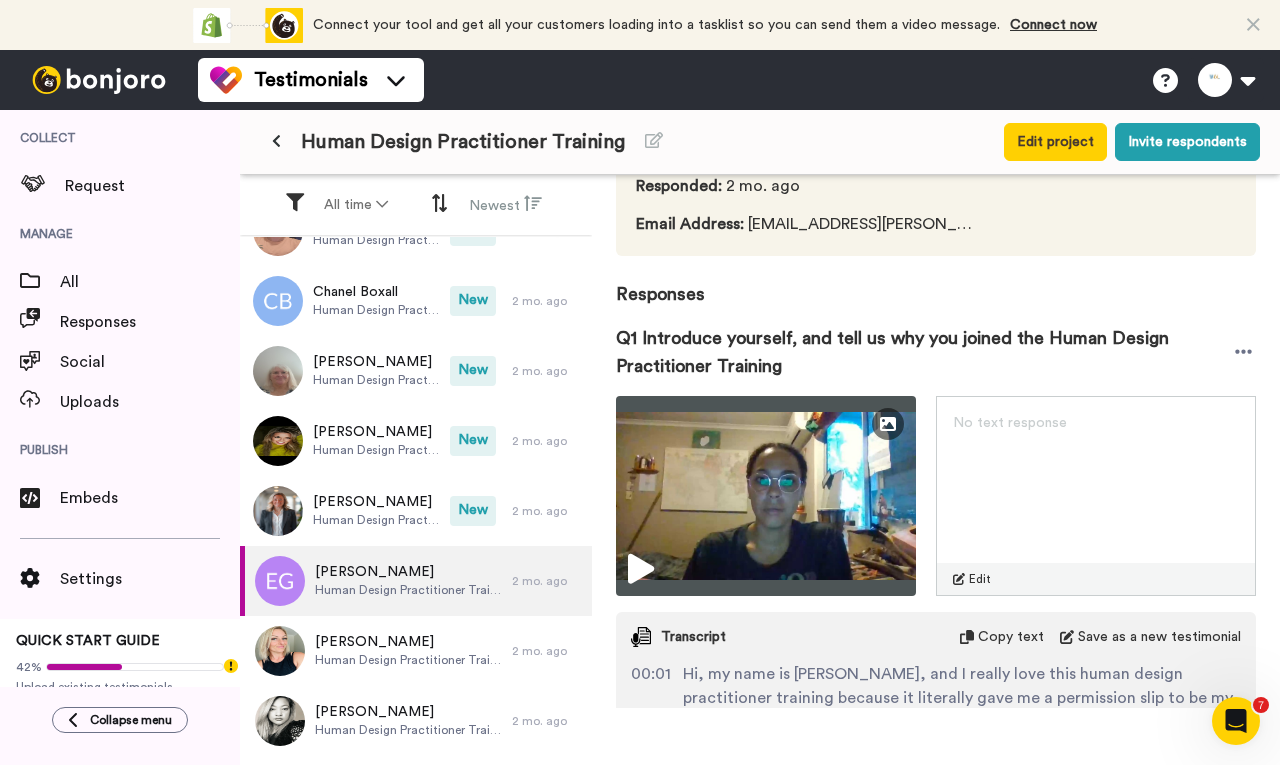 scroll, scrollTop: 300, scrollLeft: 0, axis: vertical 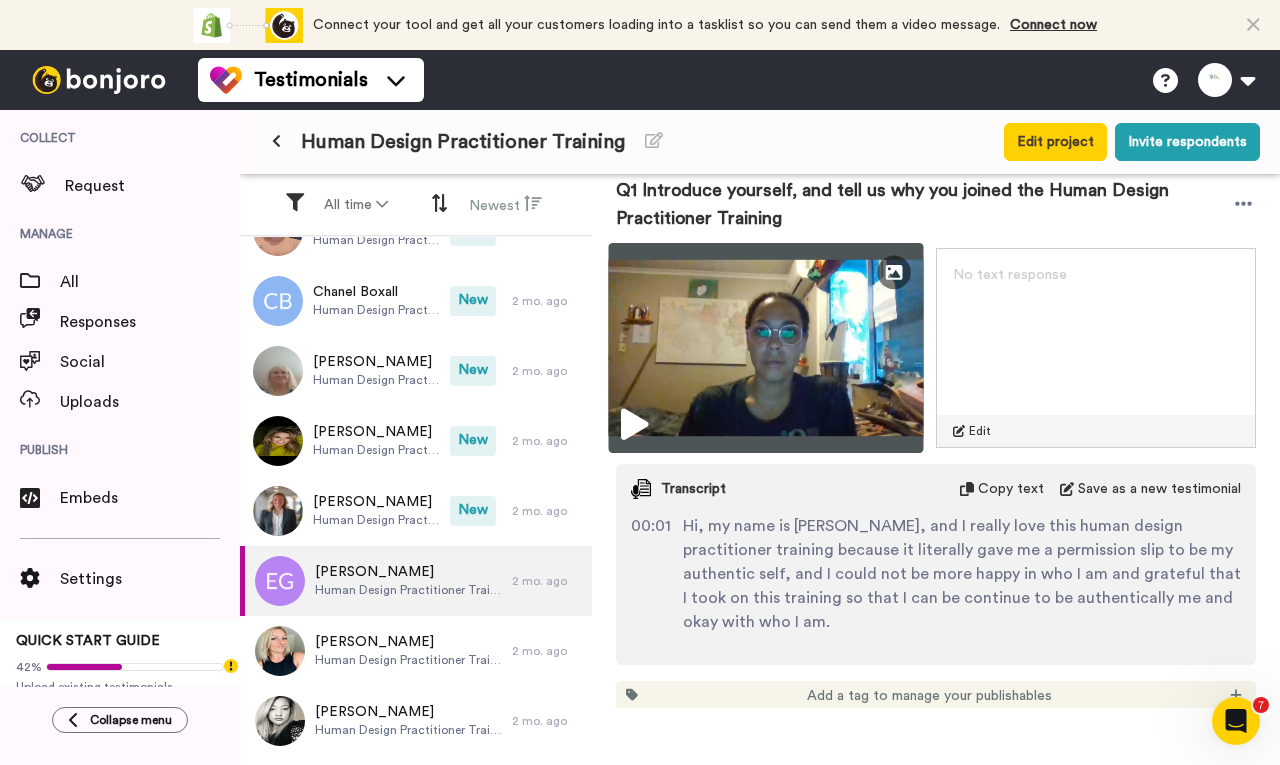 click at bounding box center [766, 348] 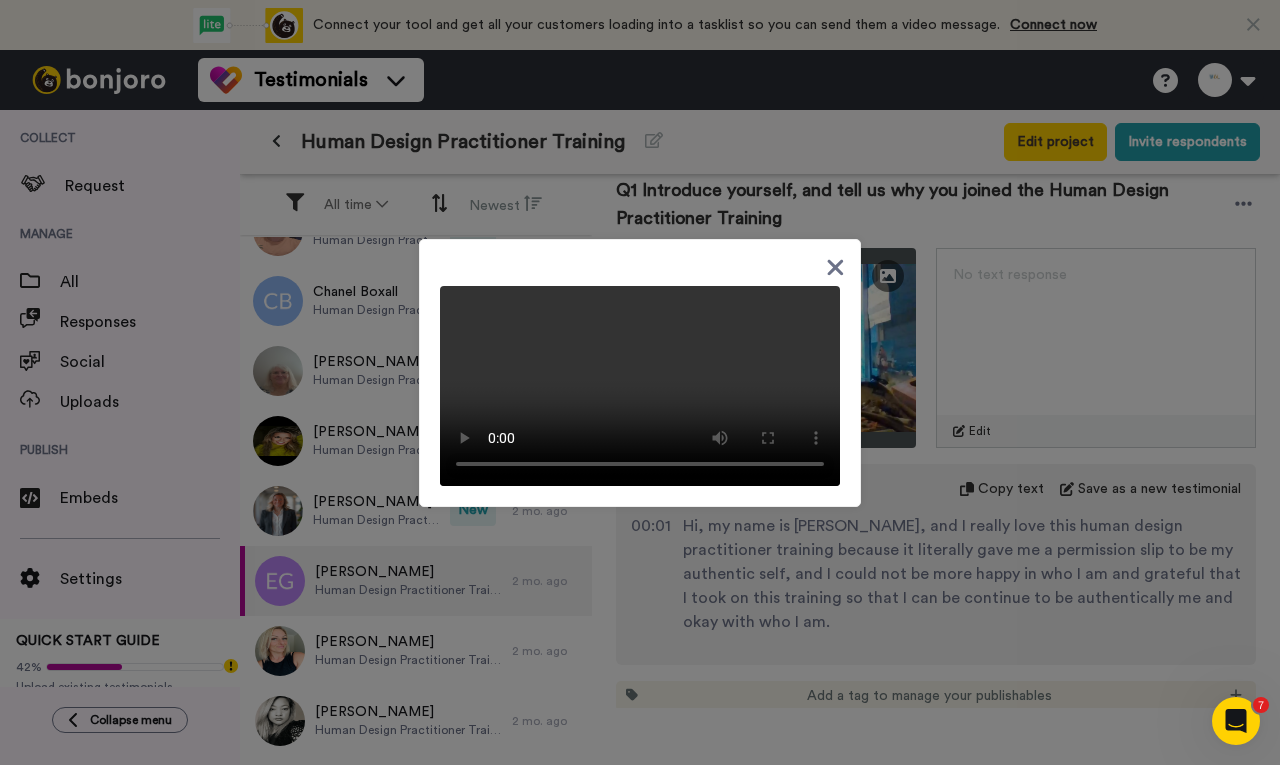 click at bounding box center [640, 382] 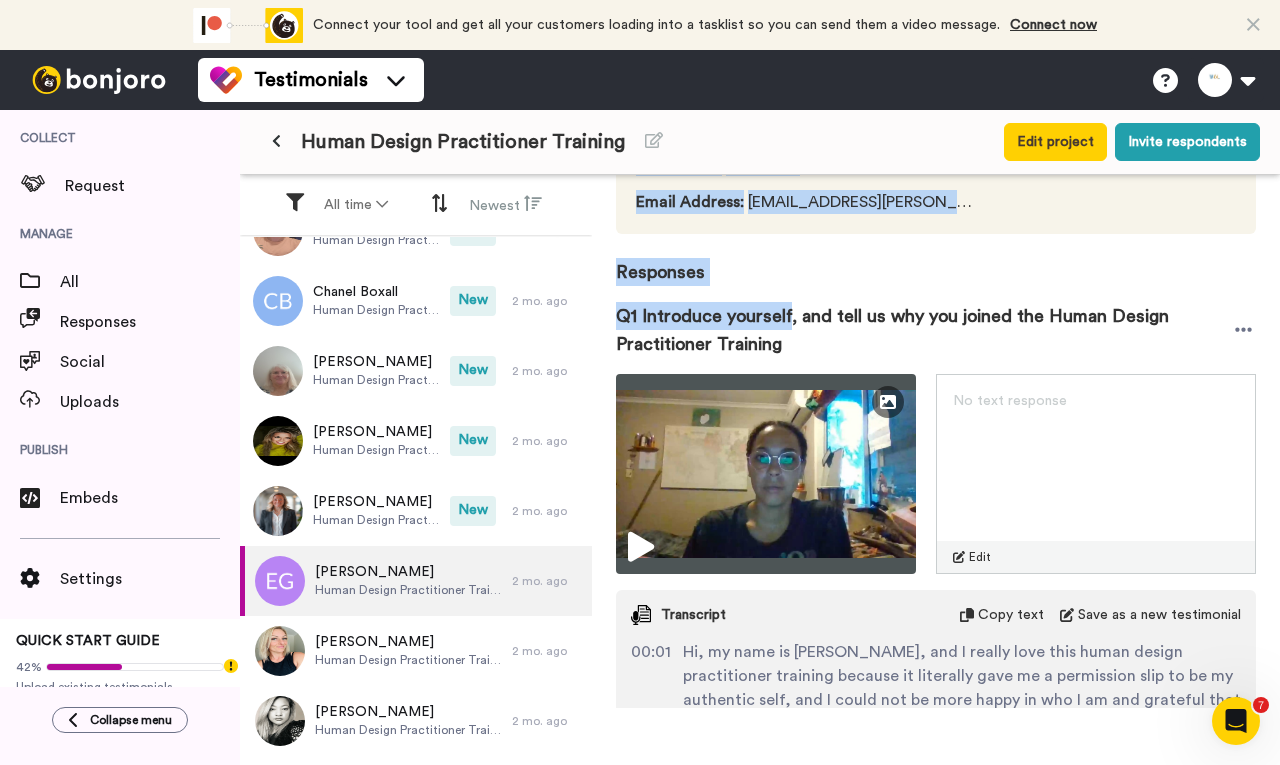 scroll, scrollTop: 155, scrollLeft: 0, axis: vertical 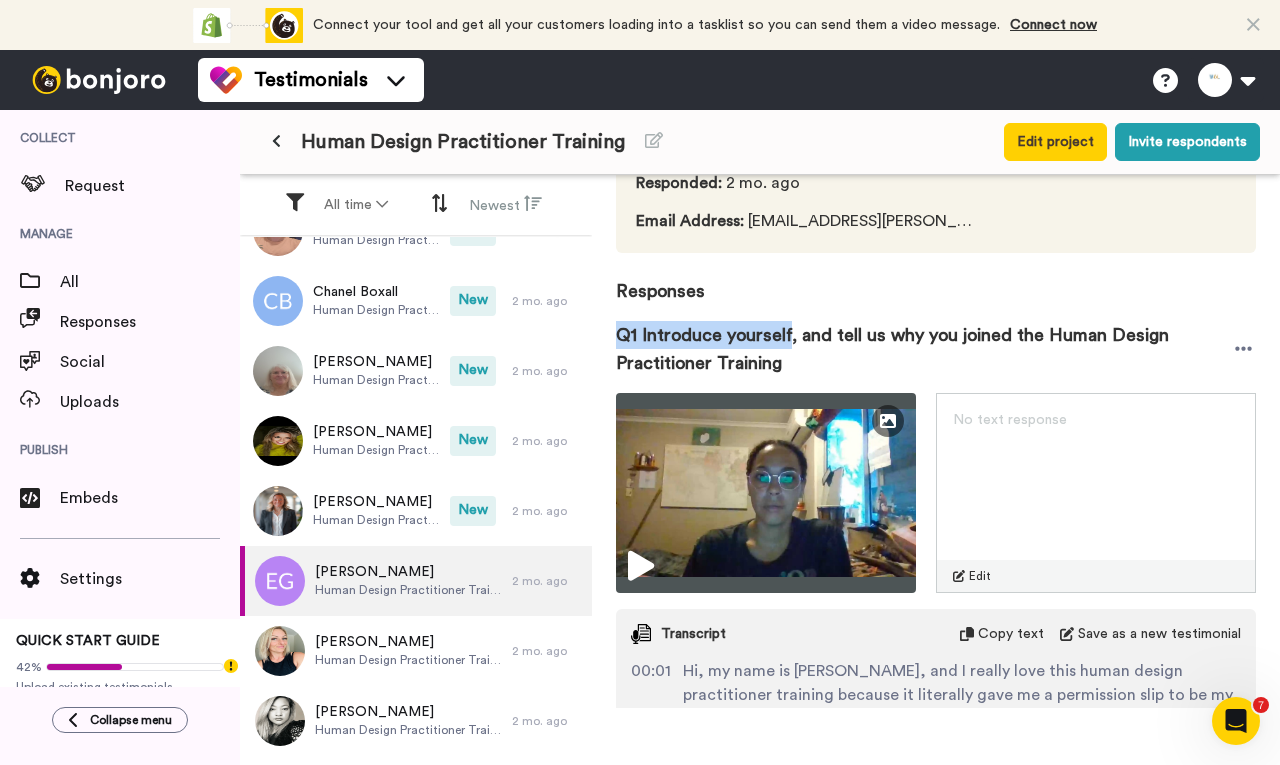 drag, startPoint x: 789, startPoint y: 189, endPoint x: 608, endPoint y: 332, distance: 230.67293 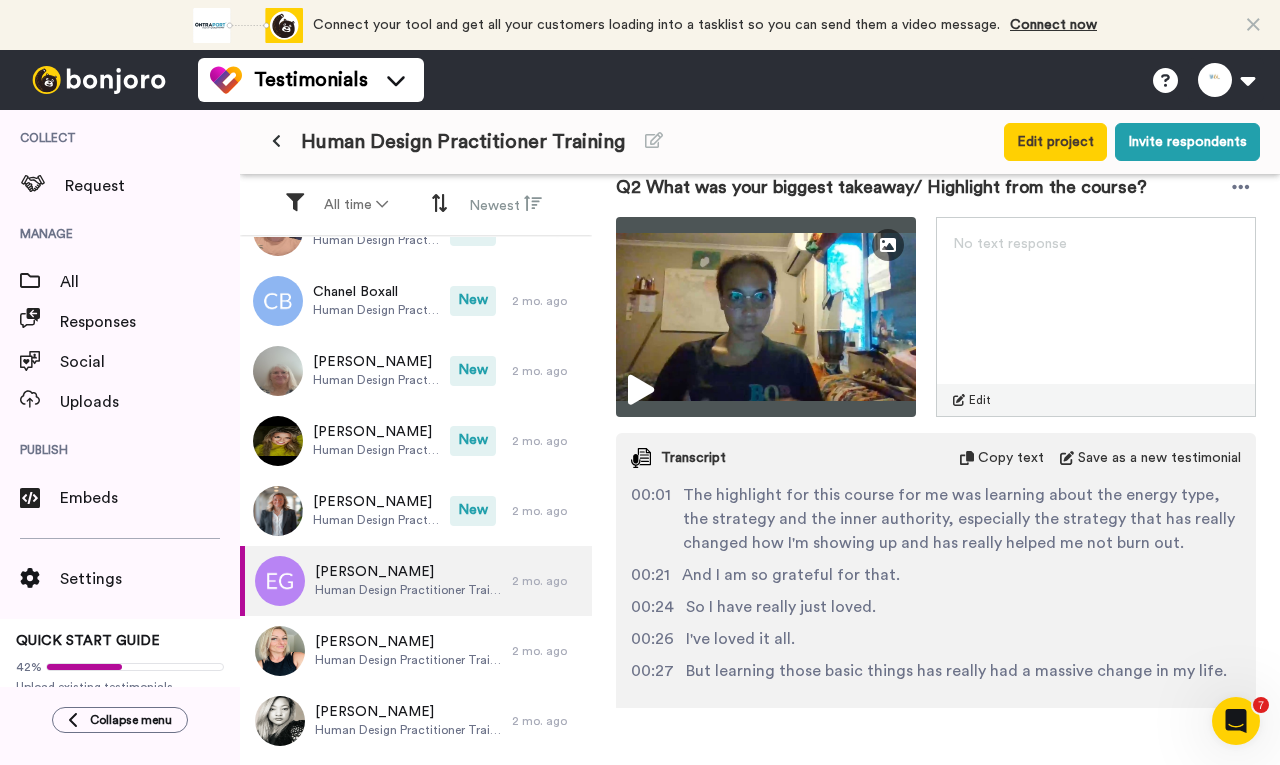 scroll, scrollTop: 855, scrollLeft: 0, axis: vertical 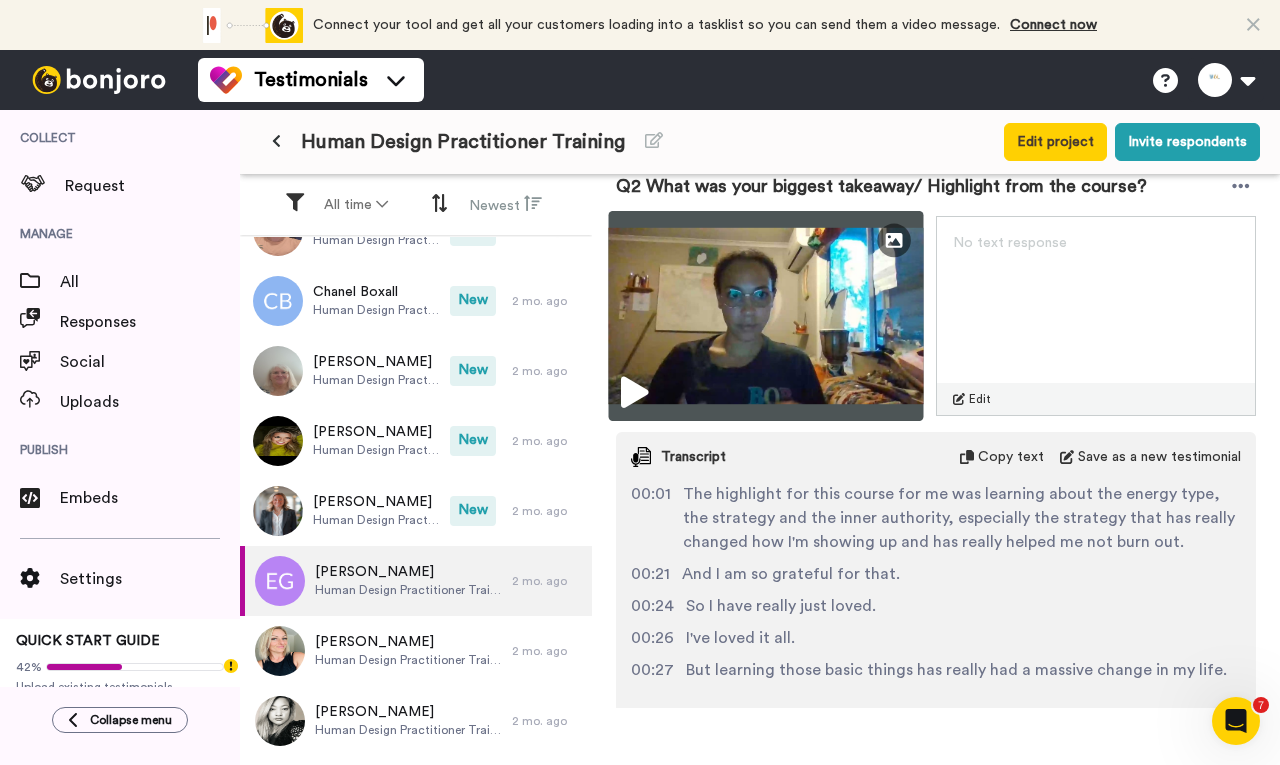 click at bounding box center (766, 316) 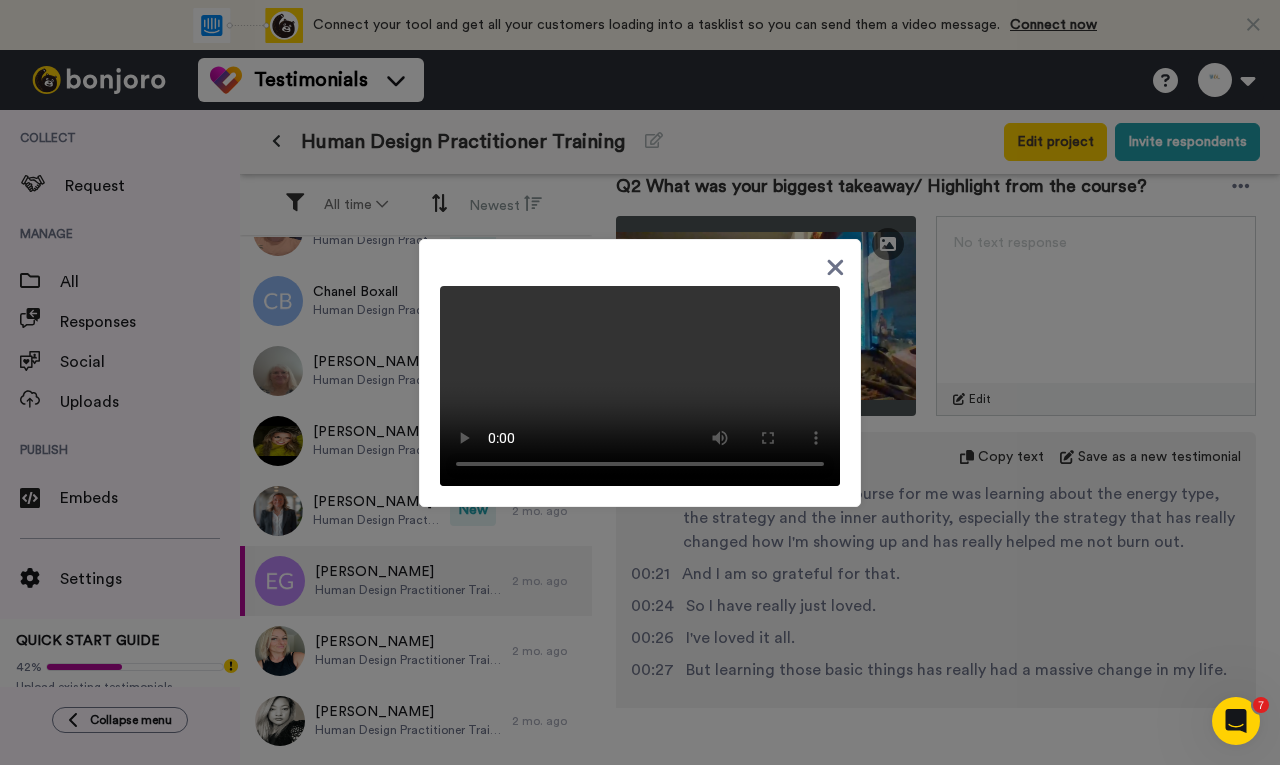click at bounding box center (640, 382) 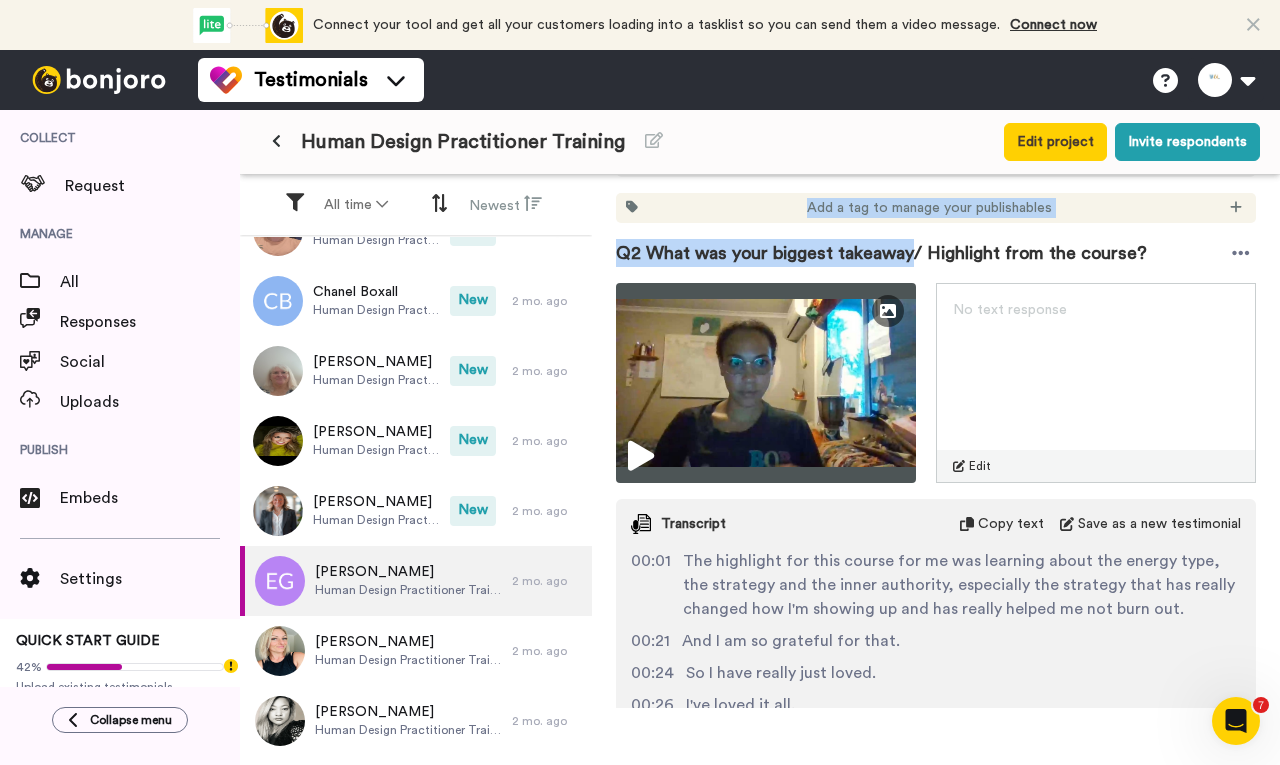 scroll, scrollTop: 755, scrollLeft: 0, axis: vertical 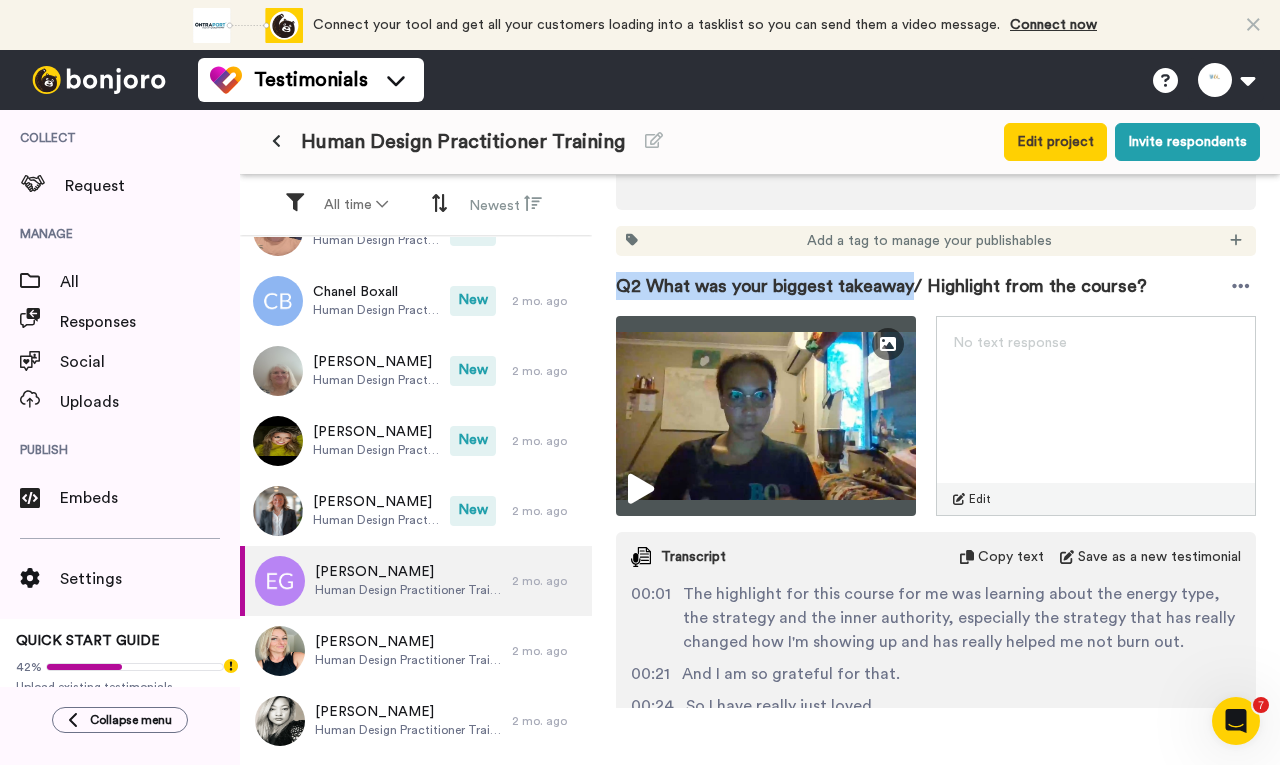 drag, startPoint x: 912, startPoint y: 190, endPoint x: 614, endPoint y: 272, distance: 309.07605 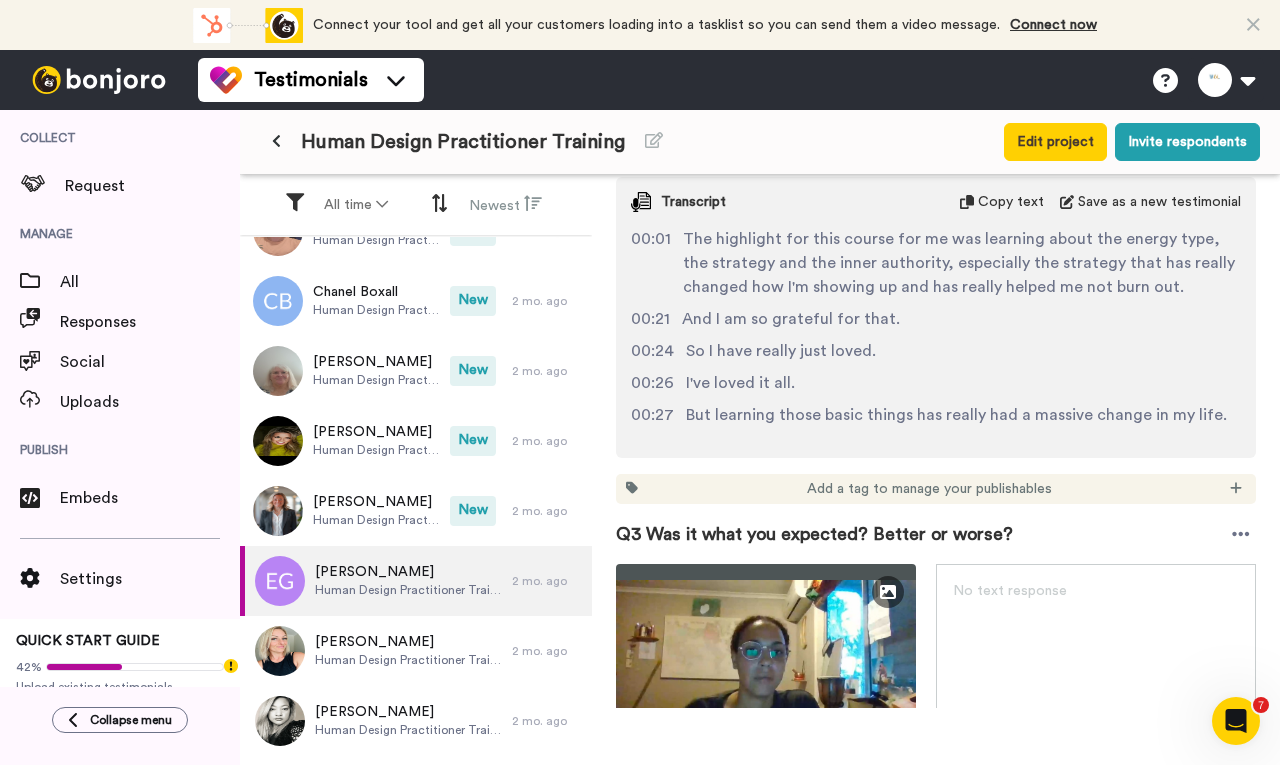scroll, scrollTop: 1255, scrollLeft: 0, axis: vertical 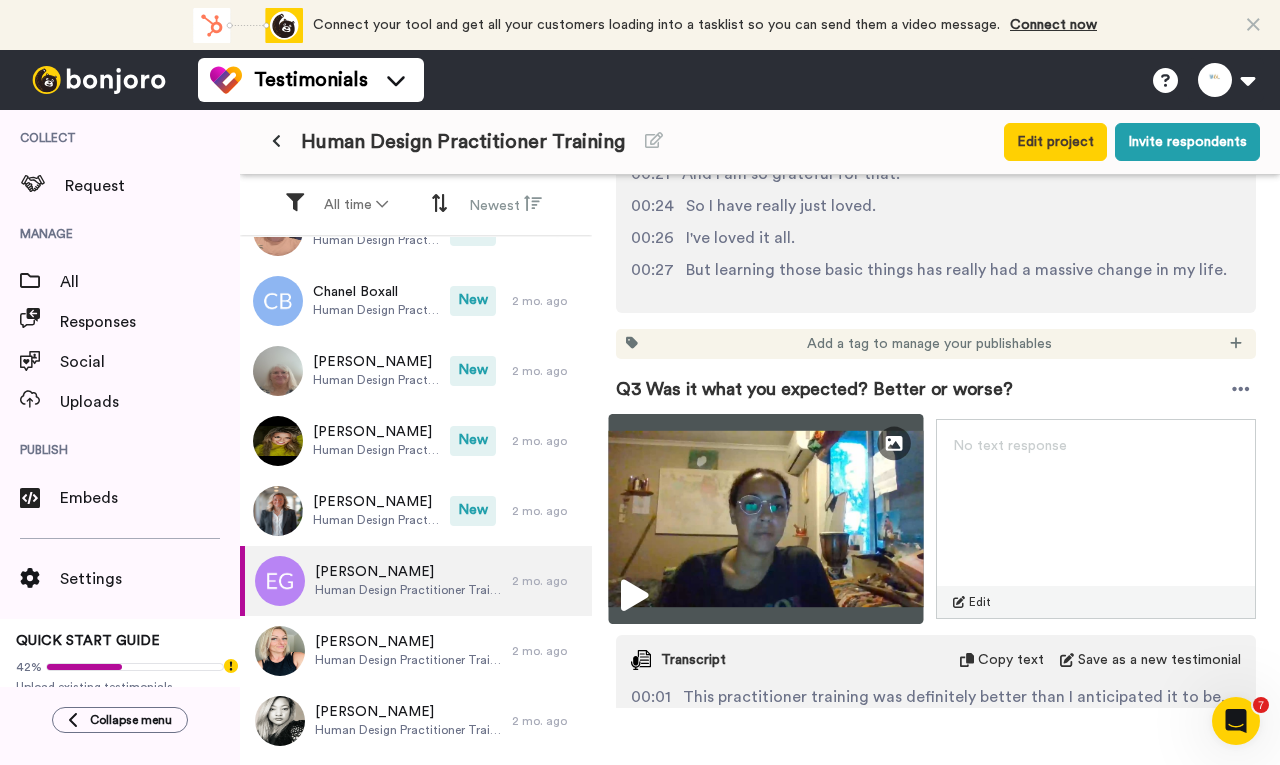 click at bounding box center (766, 519) 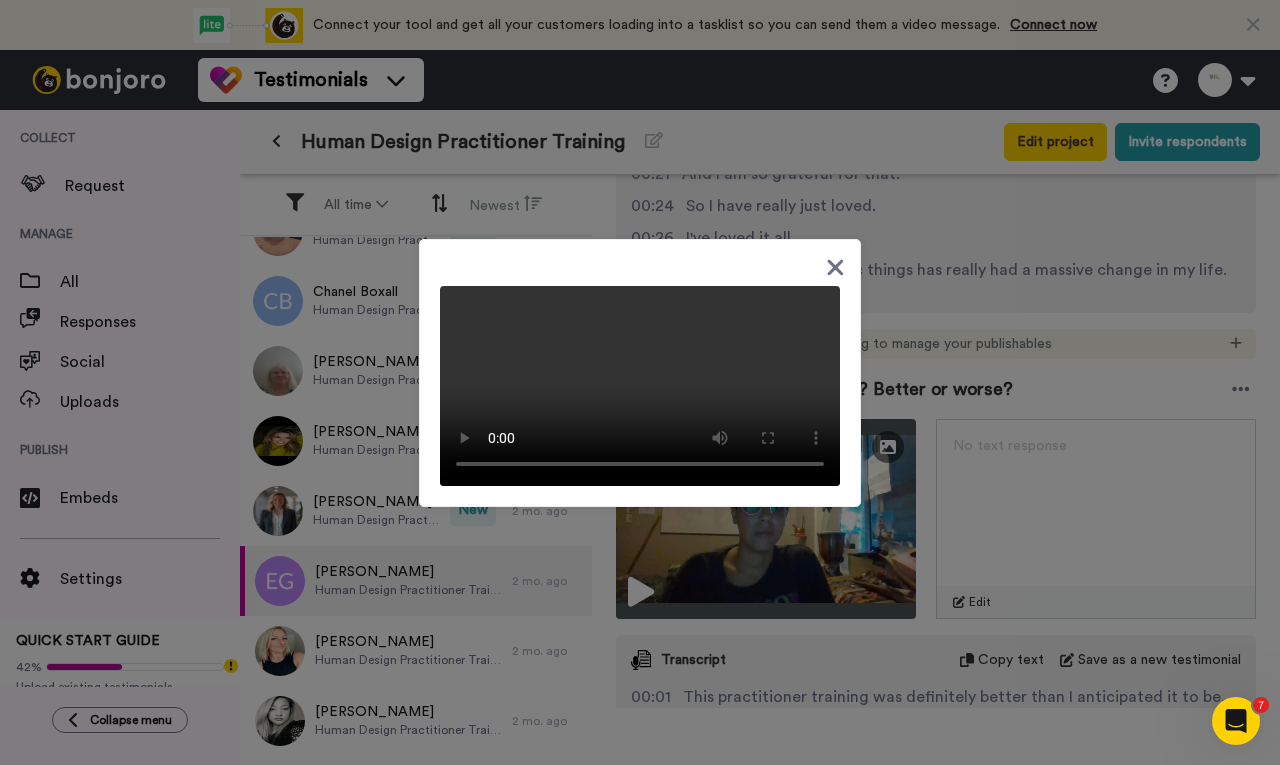 drag, startPoint x: 939, startPoint y: 374, endPoint x: 927, endPoint y: 379, distance: 13 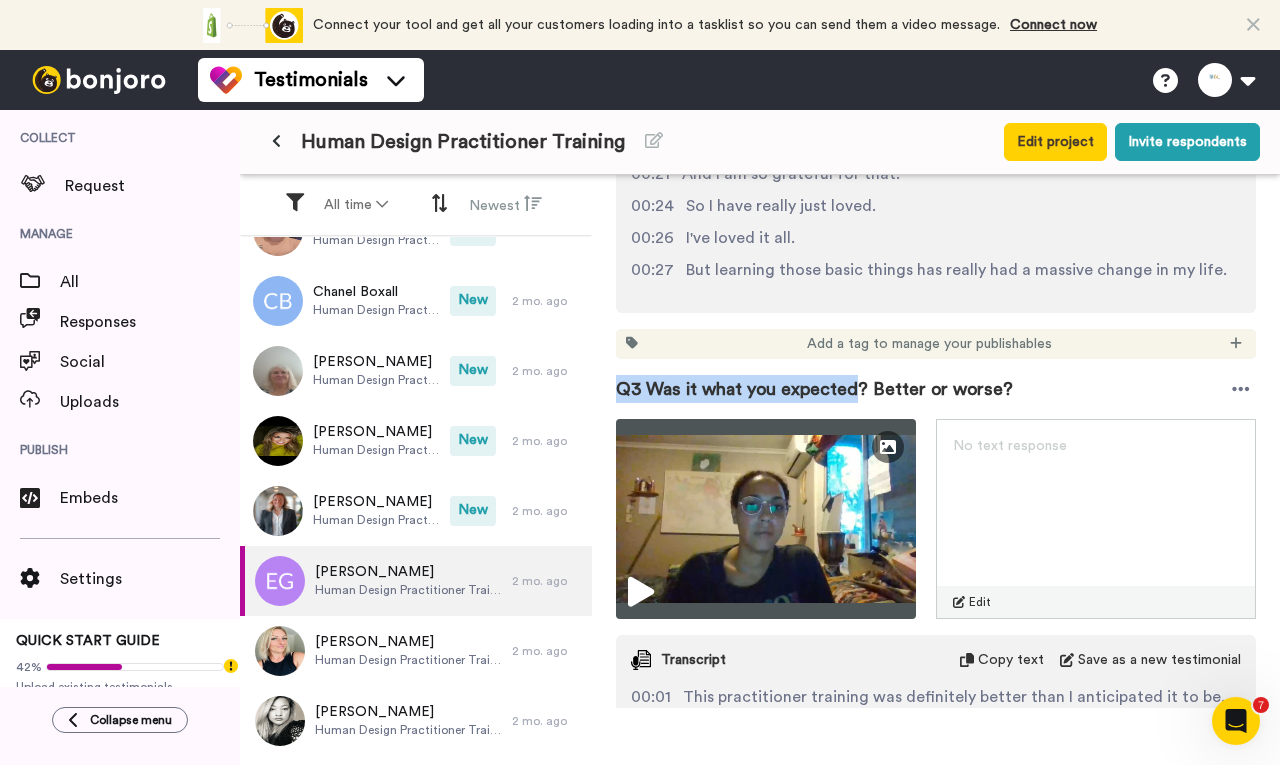 drag, startPoint x: 853, startPoint y: 391, endPoint x: 611, endPoint y: 383, distance: 242.1322 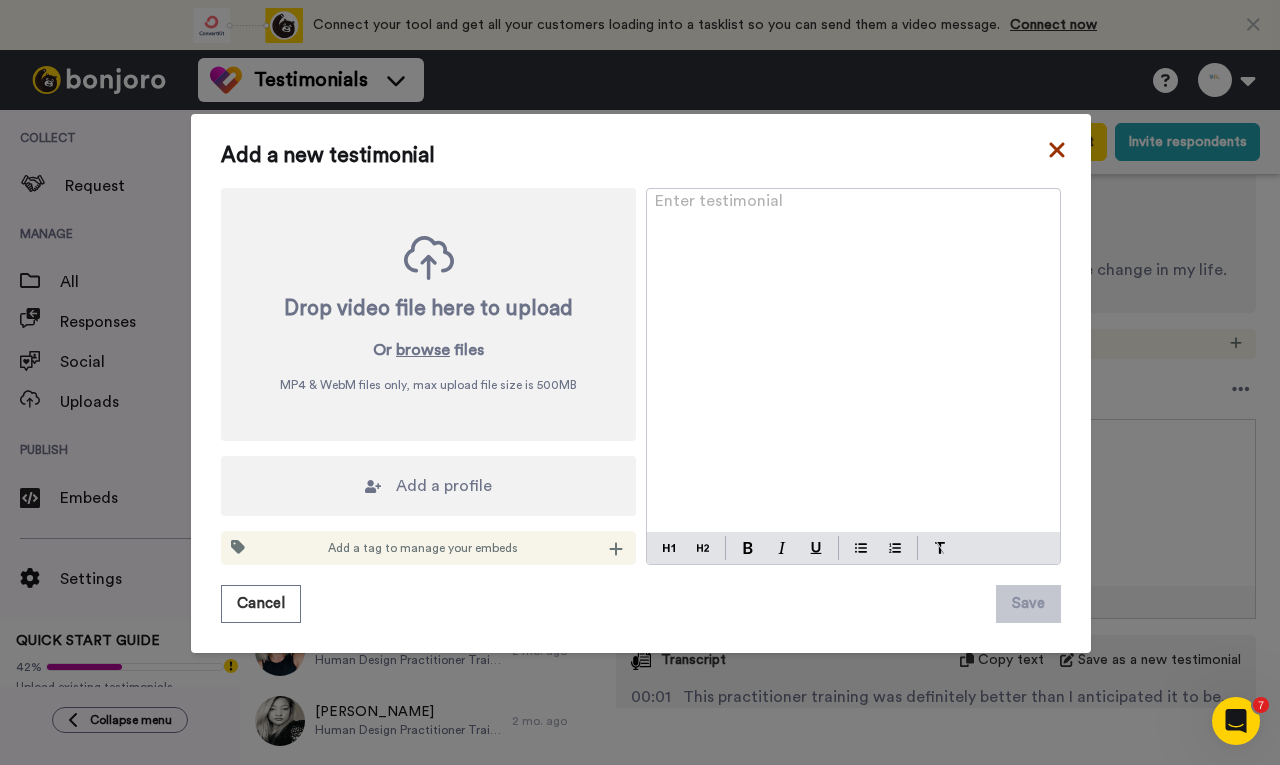 click 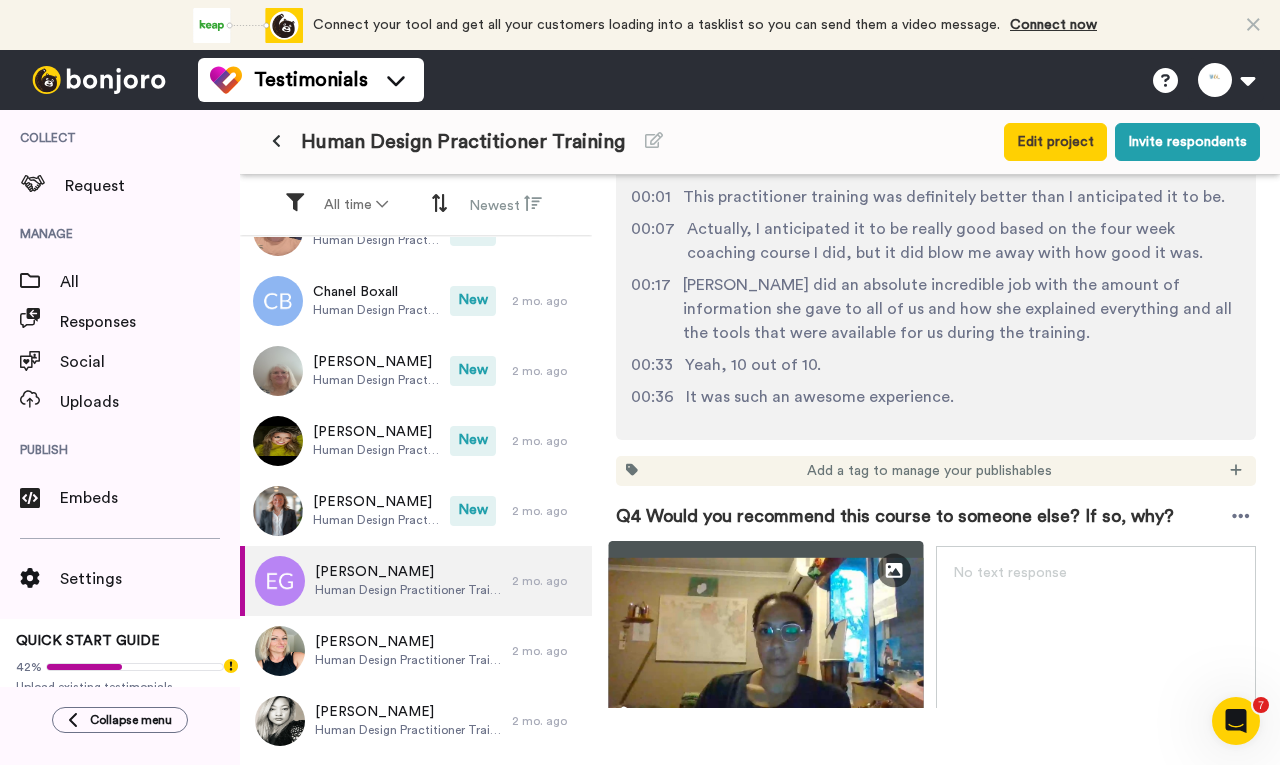 scroll, scrollTop: 1955, scrollLeft: 0, axis: vertical 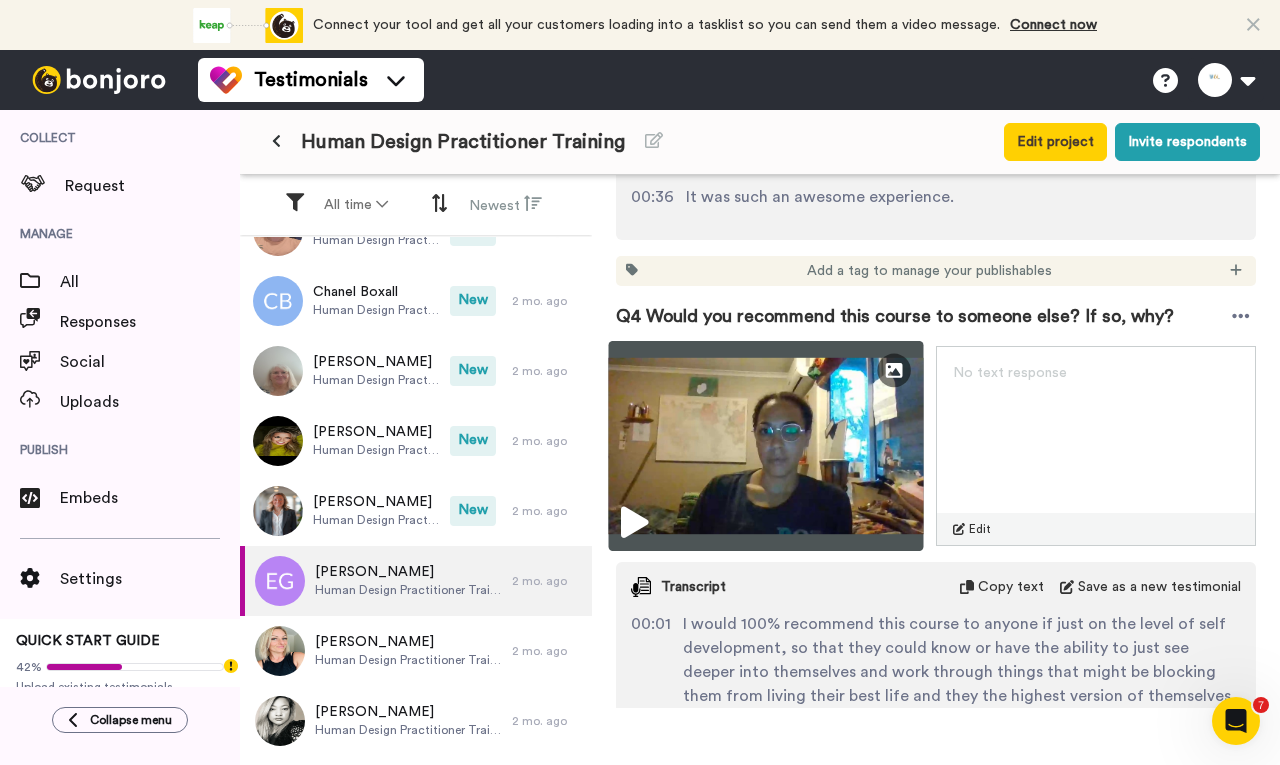 click at bounding box center [766, 446] 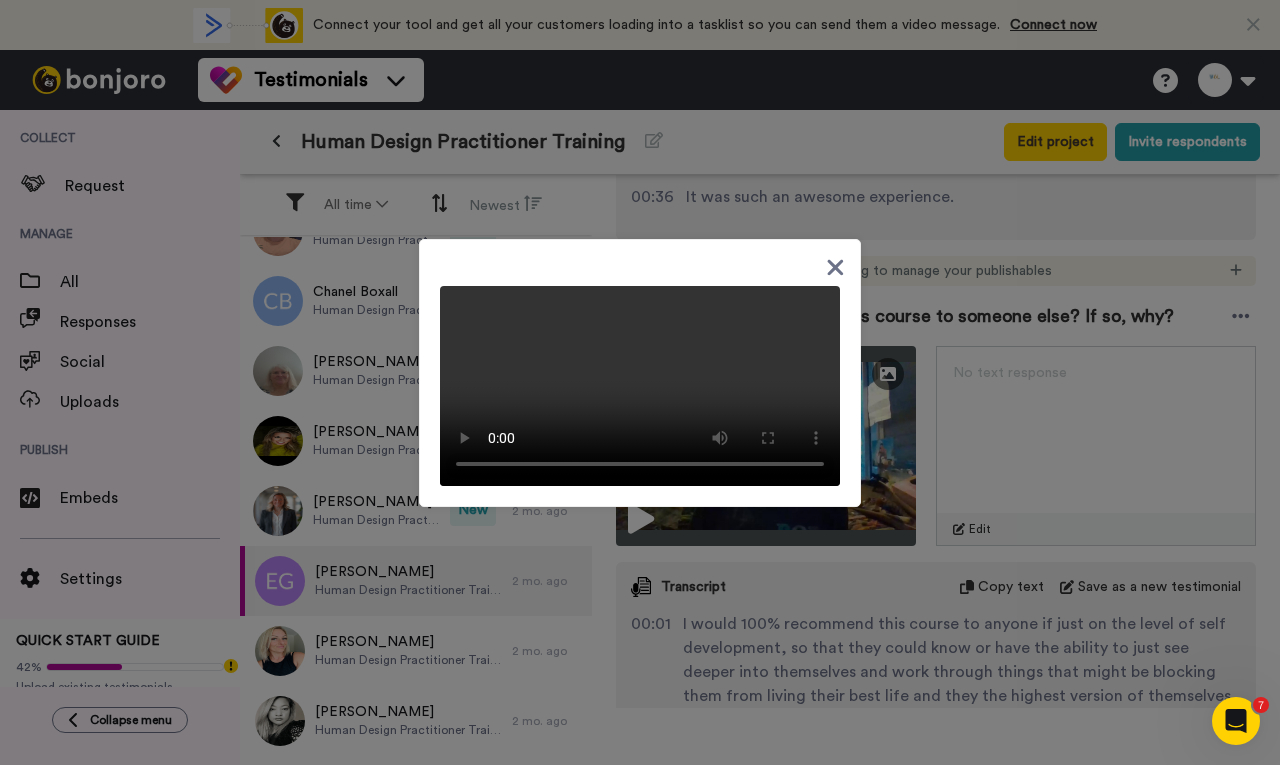 click at bounding box center [640, 382] 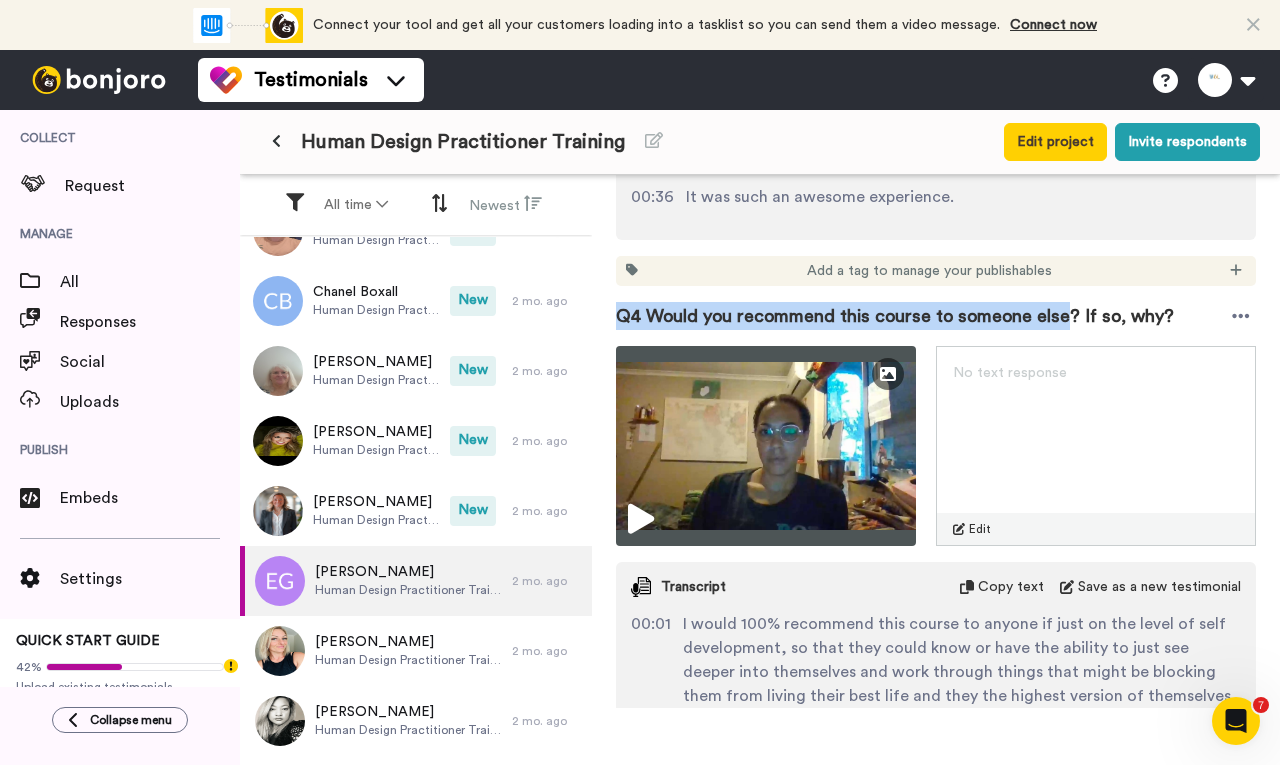 drag, startPoint x: 1060, startPoint y: 316, endPoint x: 607, endPoint y: 314, distance: 453.00443 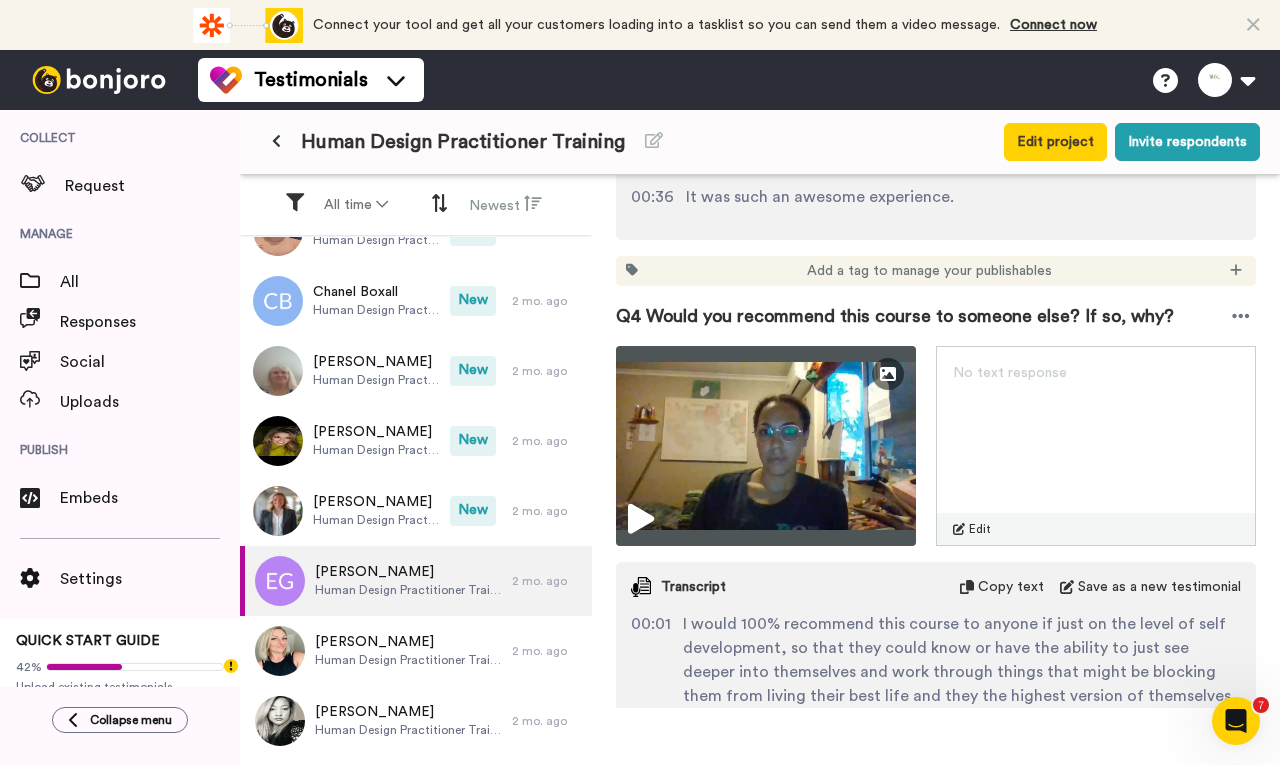 click on "I would 100% recommend this course to anyone if just on the level of self development, so that they could know or have the ability to just see deeper into themselves and work through things that might be blocking them from living their best life and they the highest version of themselves." at bounding box center [962, 660] 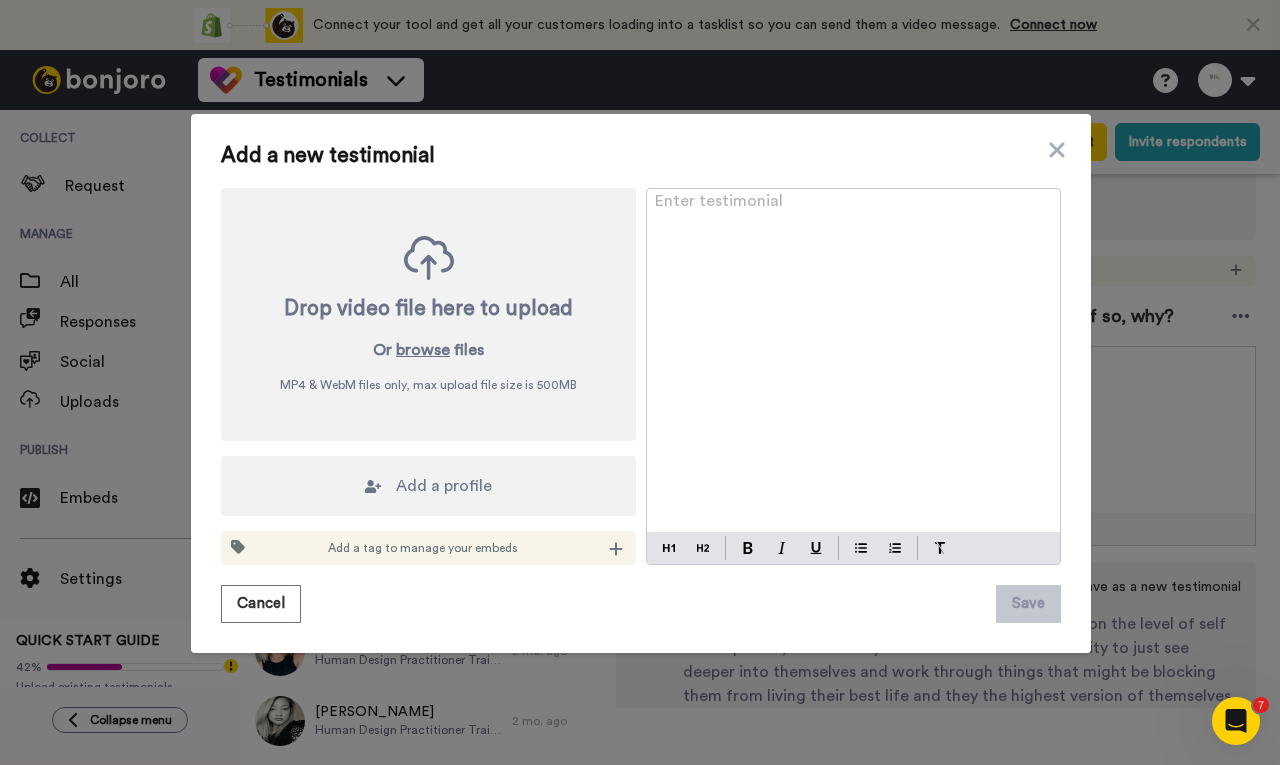 click on "Add a new testimonial Drop video file here to upload Or   browse   files MP4 & WebM files only, max upload file size is   500 MB Add a profile Add a tag to manage your embeds Enter testimonial ﻿ Cancel Save" at bounding box center (640, 382) 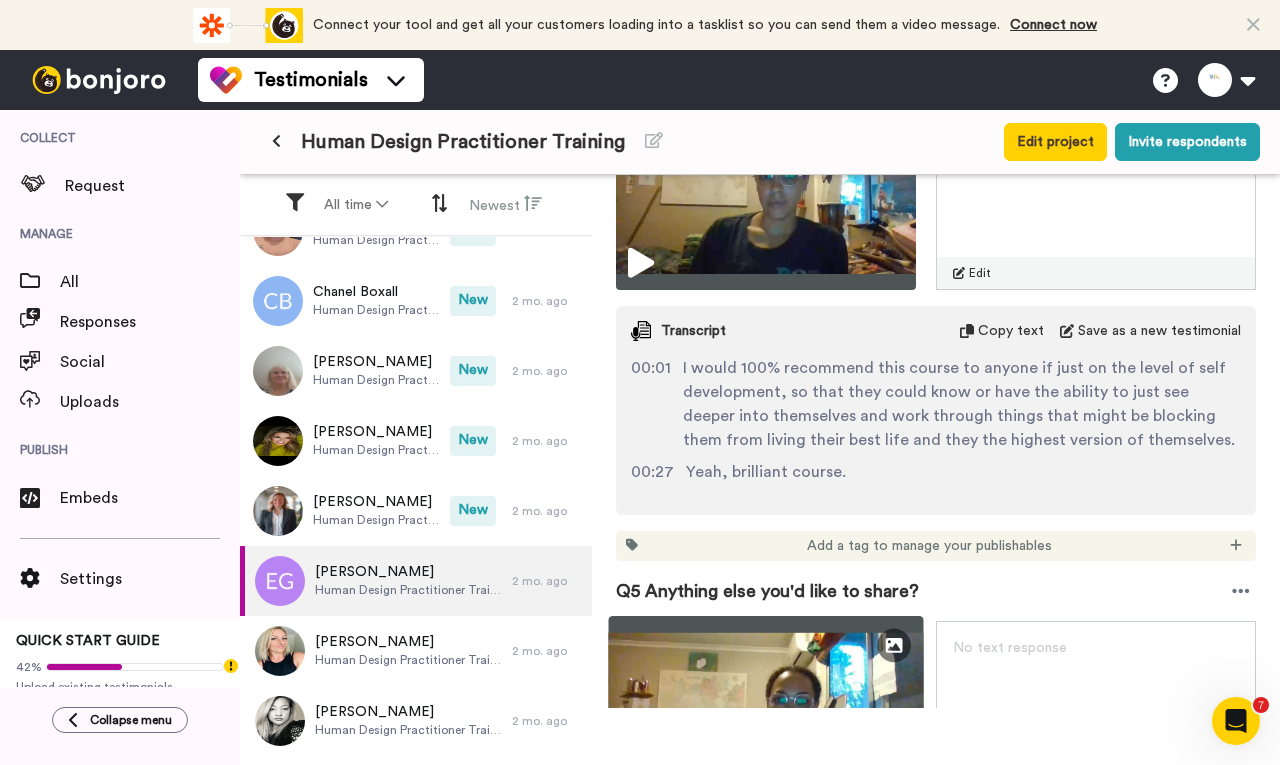 scroll, scrollTop: 2355, scrollLeft: 0, axis: vertical 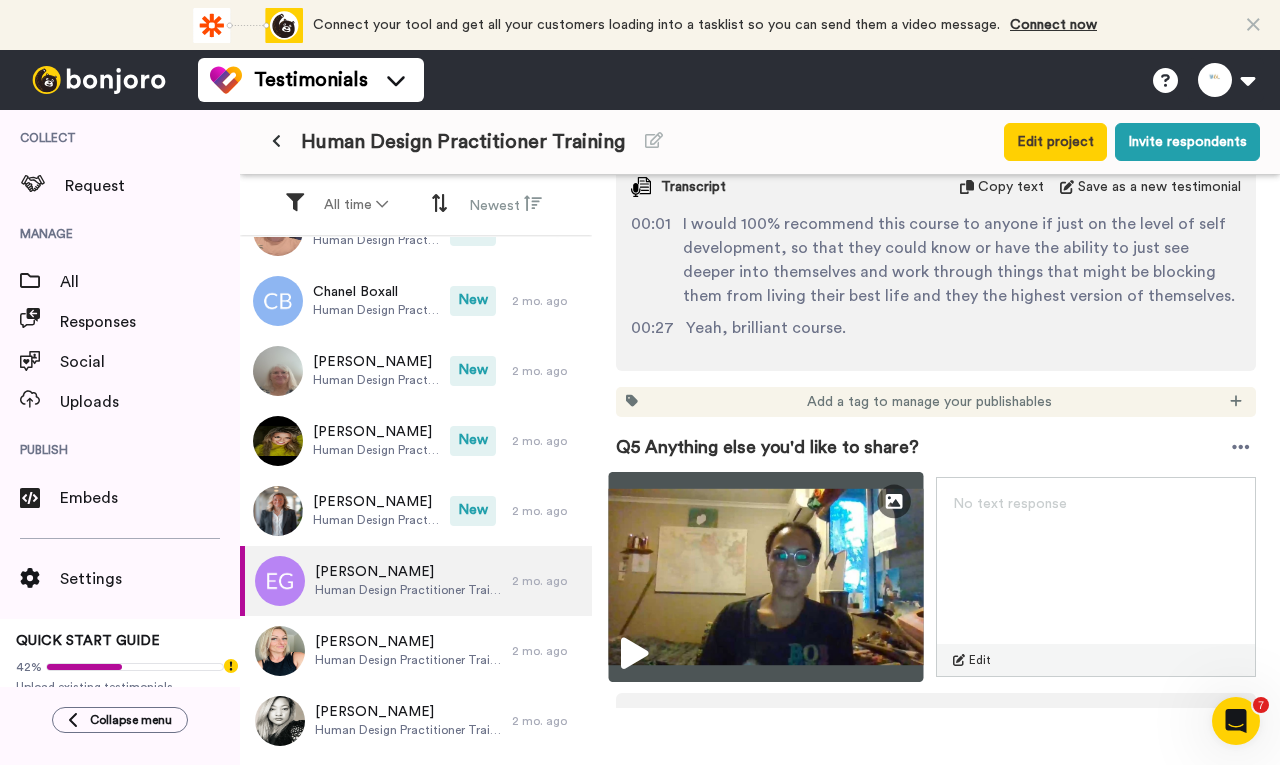 click at bounding box center [766, 577] 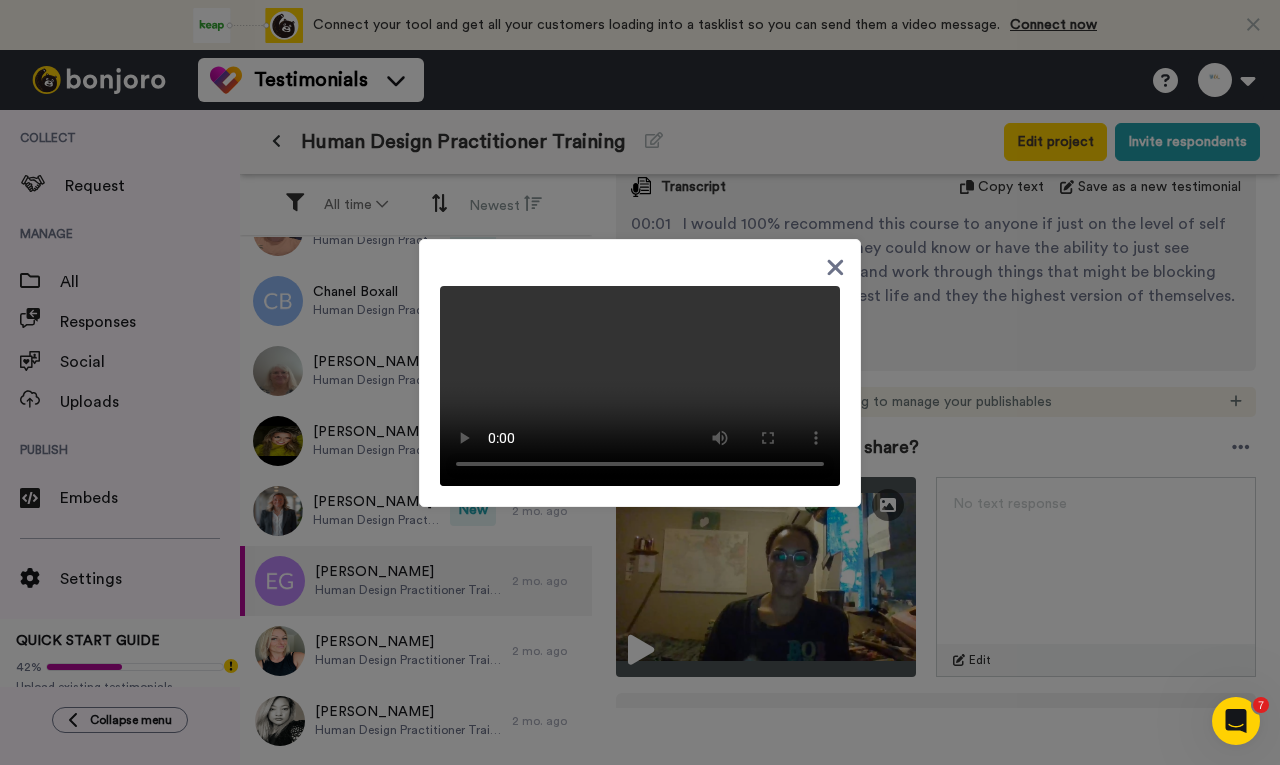 click at bounding box center (640, 382) 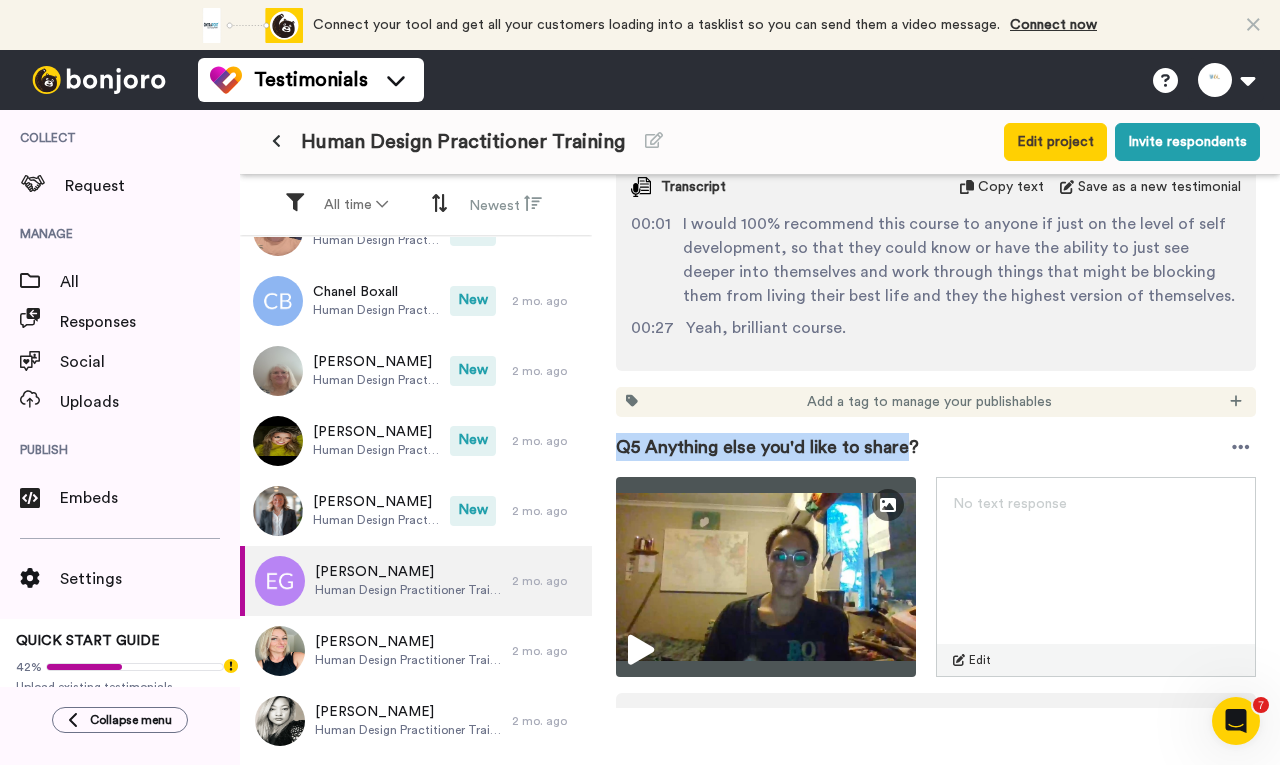 drag, startPoint x: 902, startPoint y: 451, endPoint x: 597, endPoint y: 453, distance: 305.00656 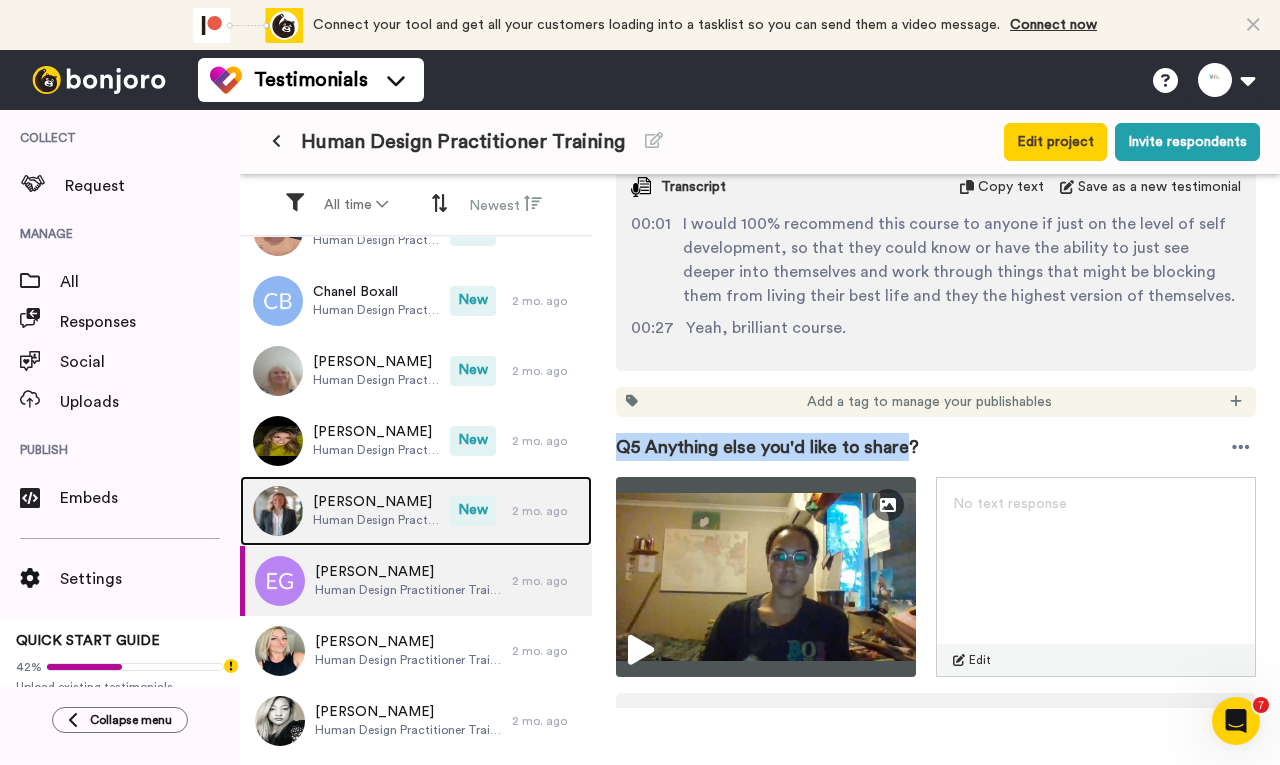 click on "[PERSON_NAME]" at bounding box center [376, 502] 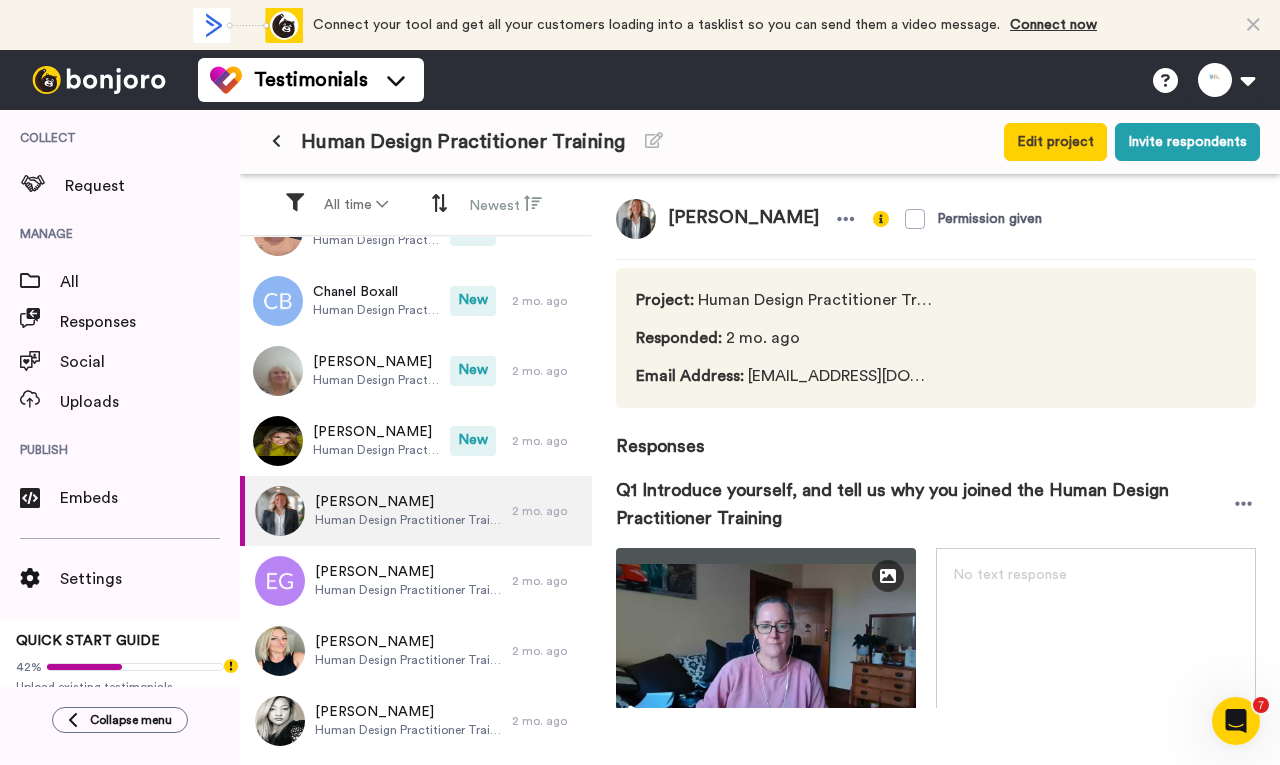 drag, startPoint x: 782, startPoint y: 221, endPoint x: 659, endPoint y: 220, distance: 123.00407 